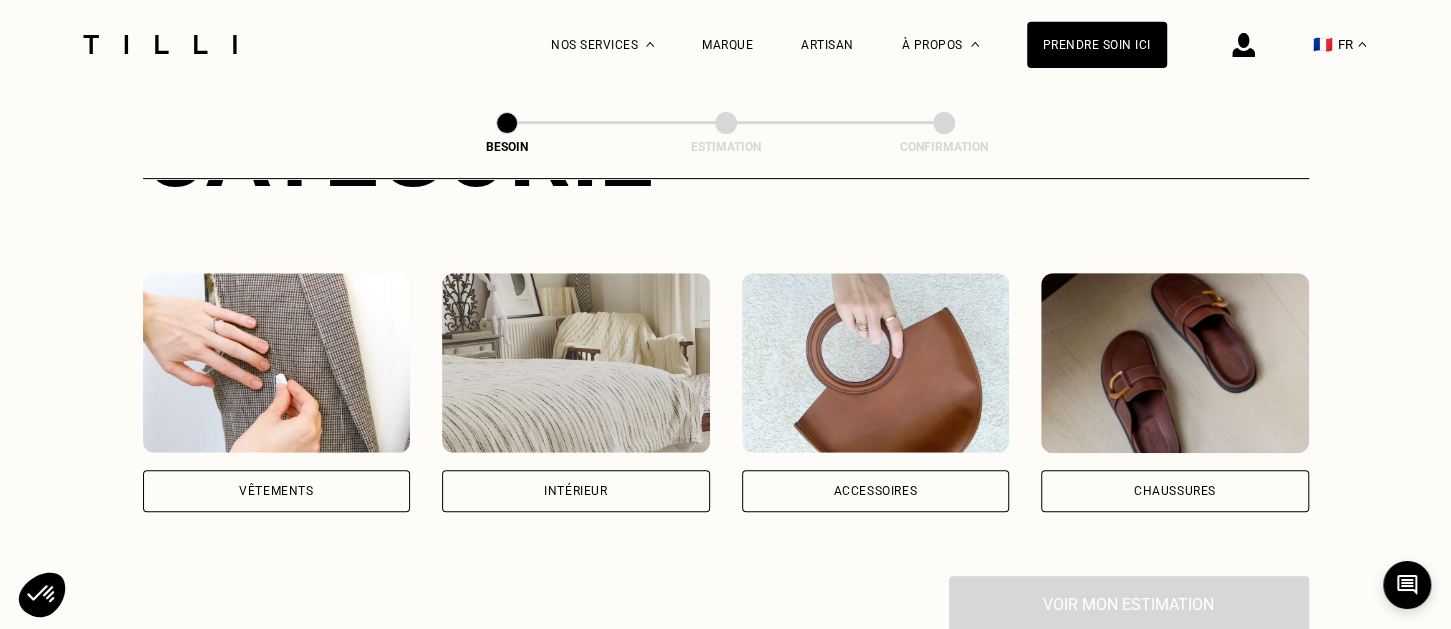 scroll, scrollTop: 316, scrollLeft: 0, axis: vertical 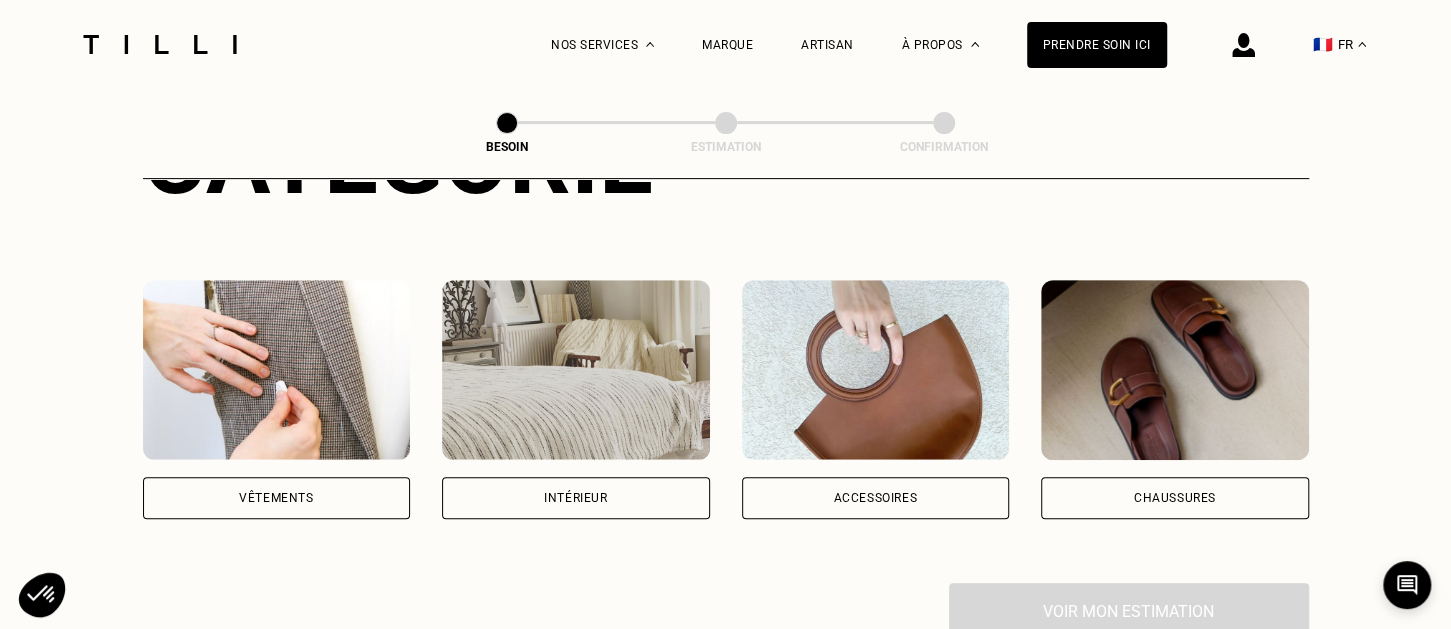click on "Vêtements" at bounding box center [277, 498] 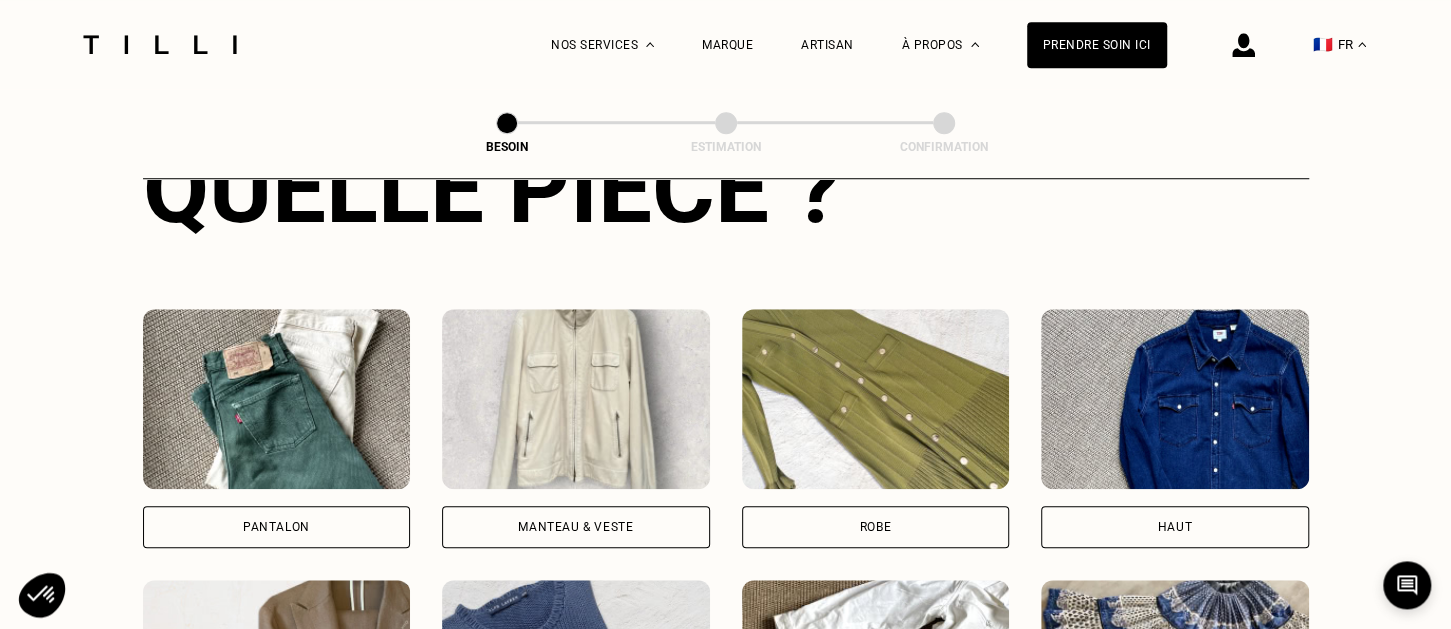 scroll, scrollTop: 927, scrollLeft: 0, axis: vertical 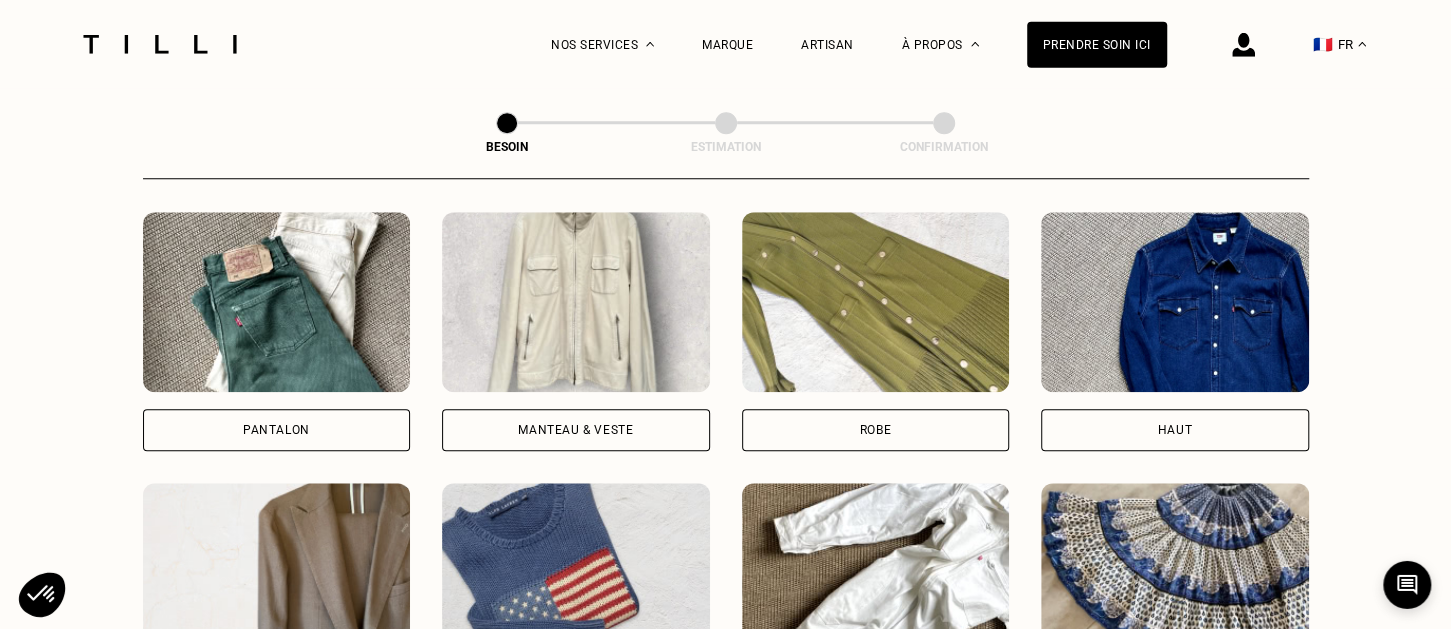 click on "Pantalon" at bounding box center (277, 430) 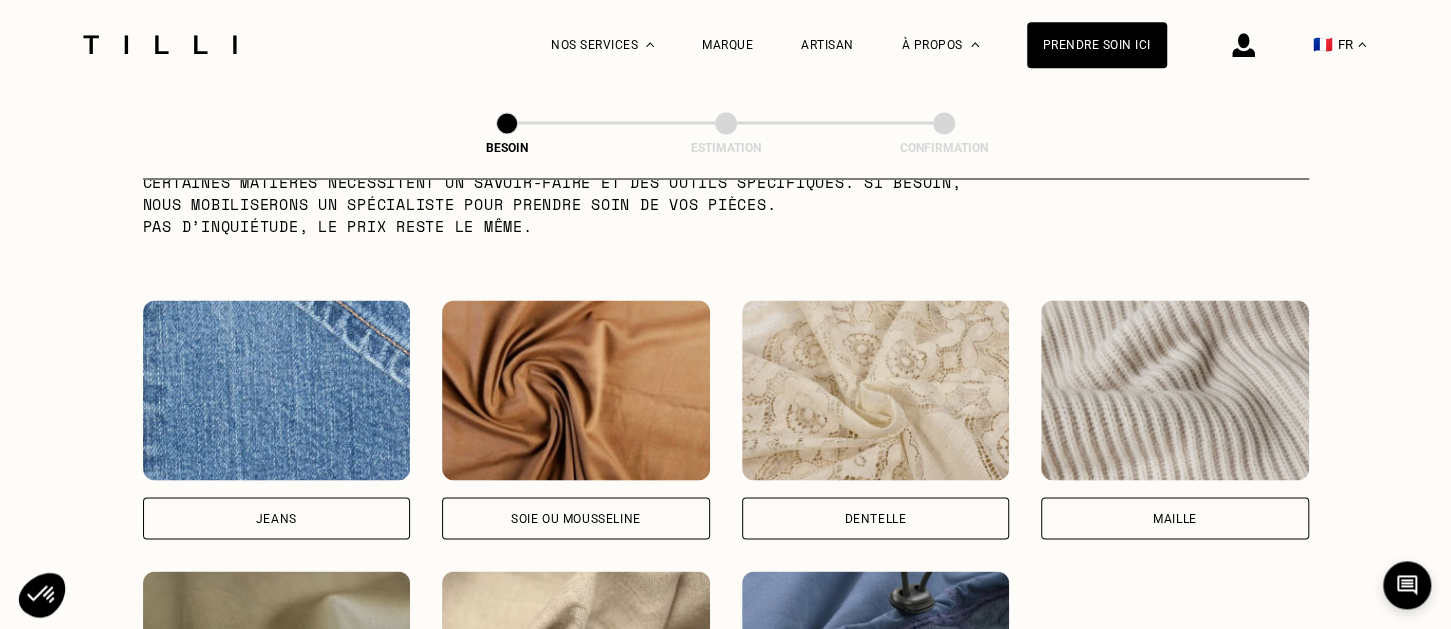 click at bounding box center (277, 390) 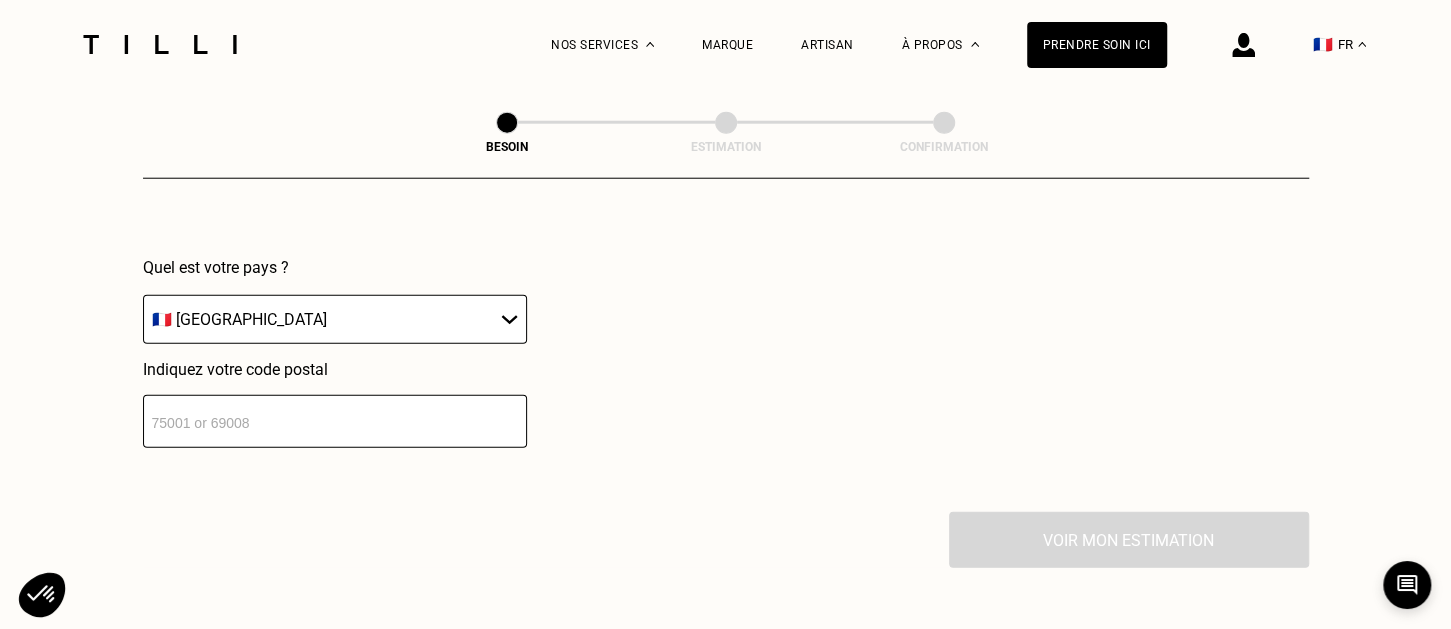 scroll, scrollTop: 3001, scrollLeft: 0, axis: vertical 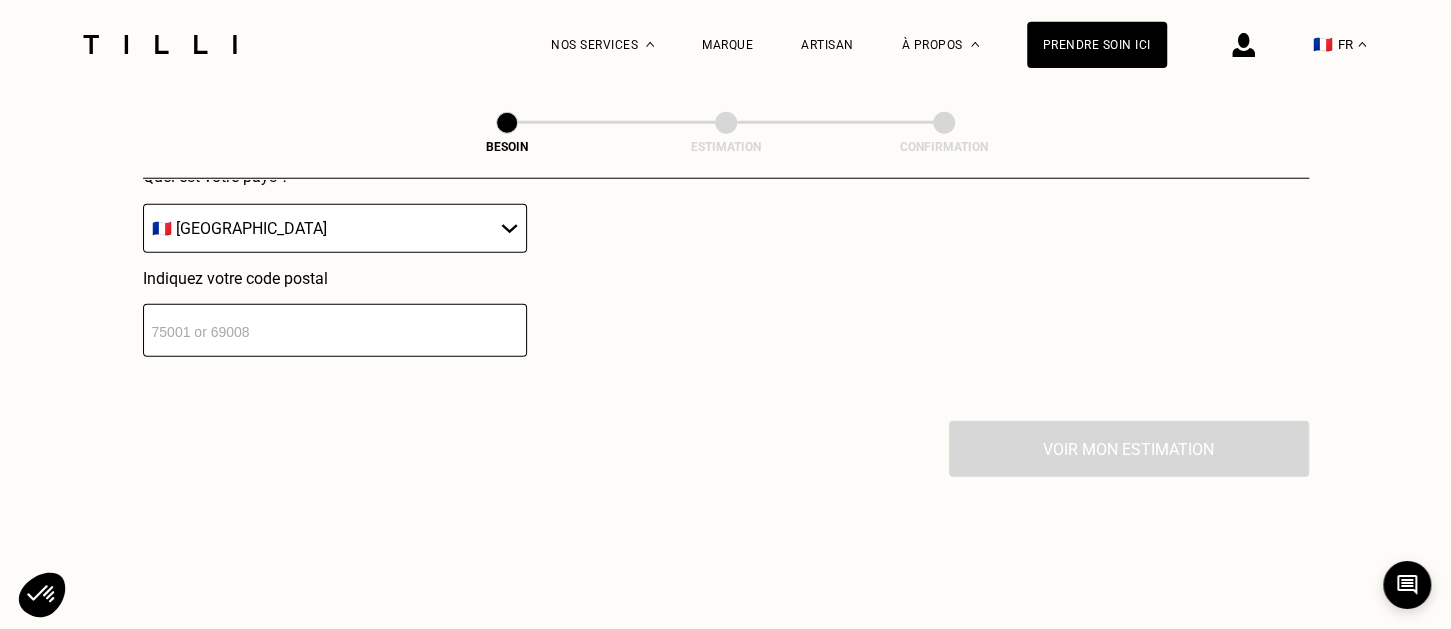 click at bounding box center (335, 330) 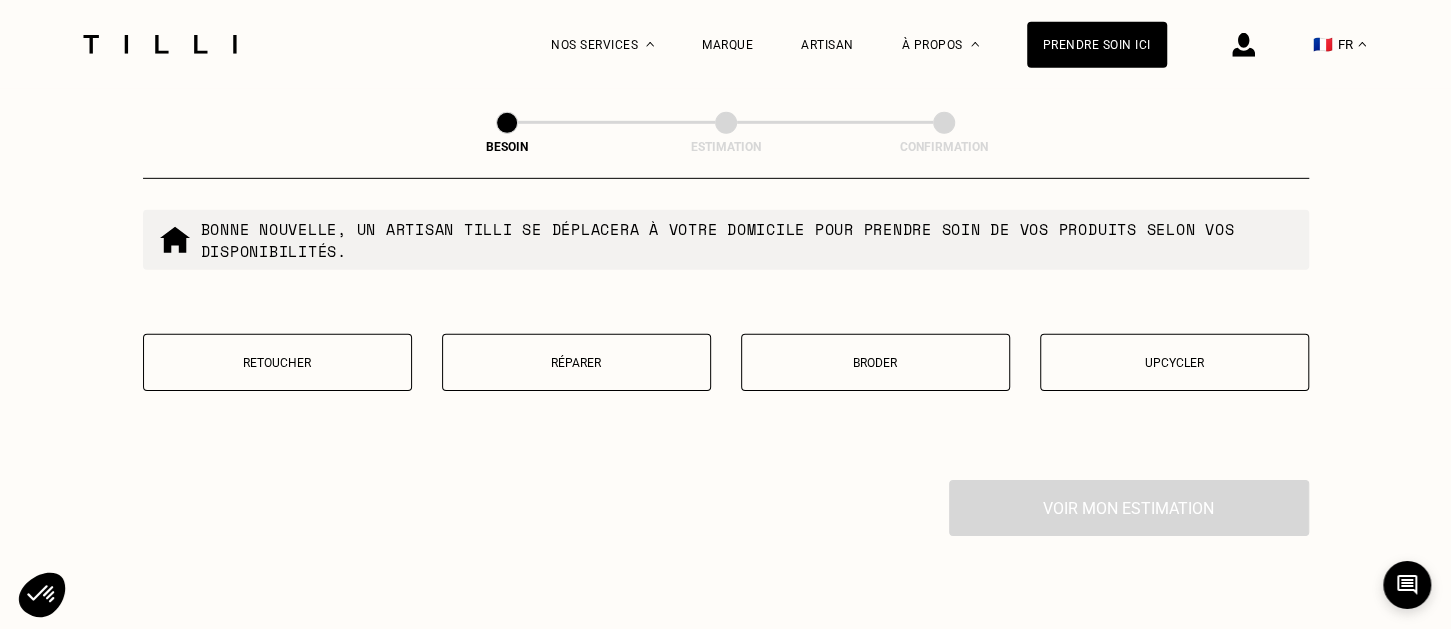 scroll, scrollTop: 3498, scrollLeft: 0, axis: vertical 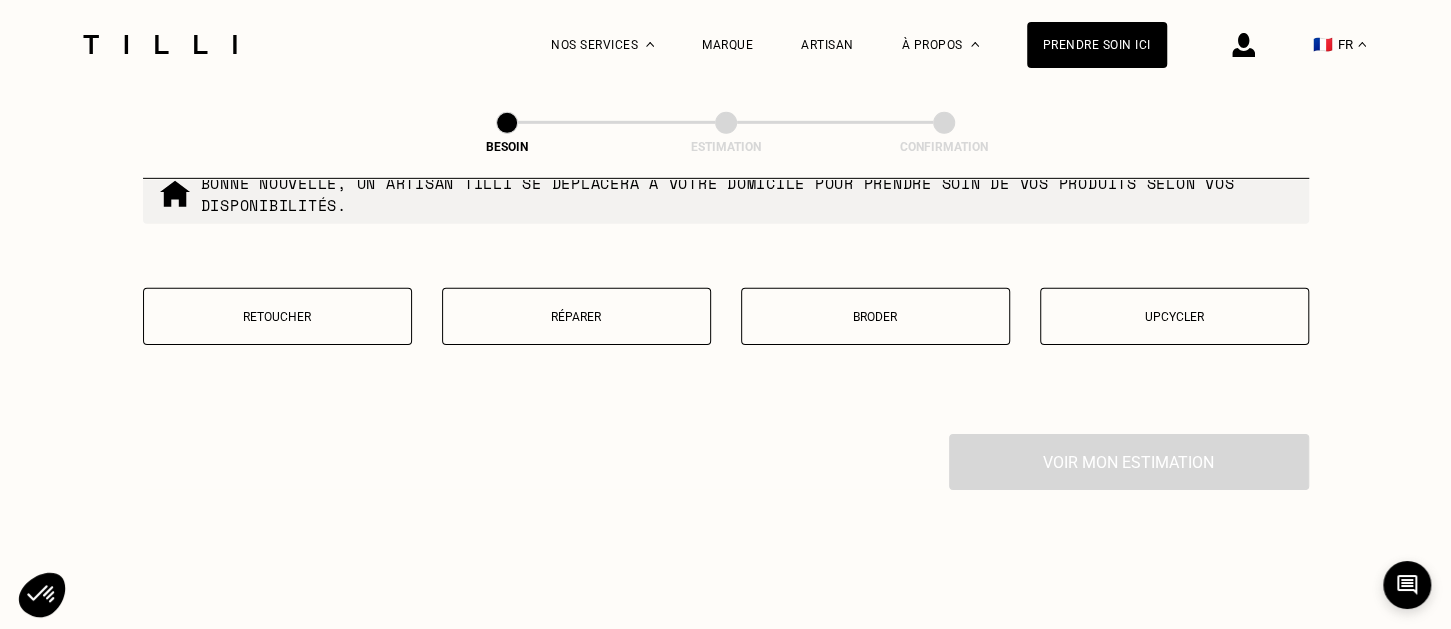 type on "91000" 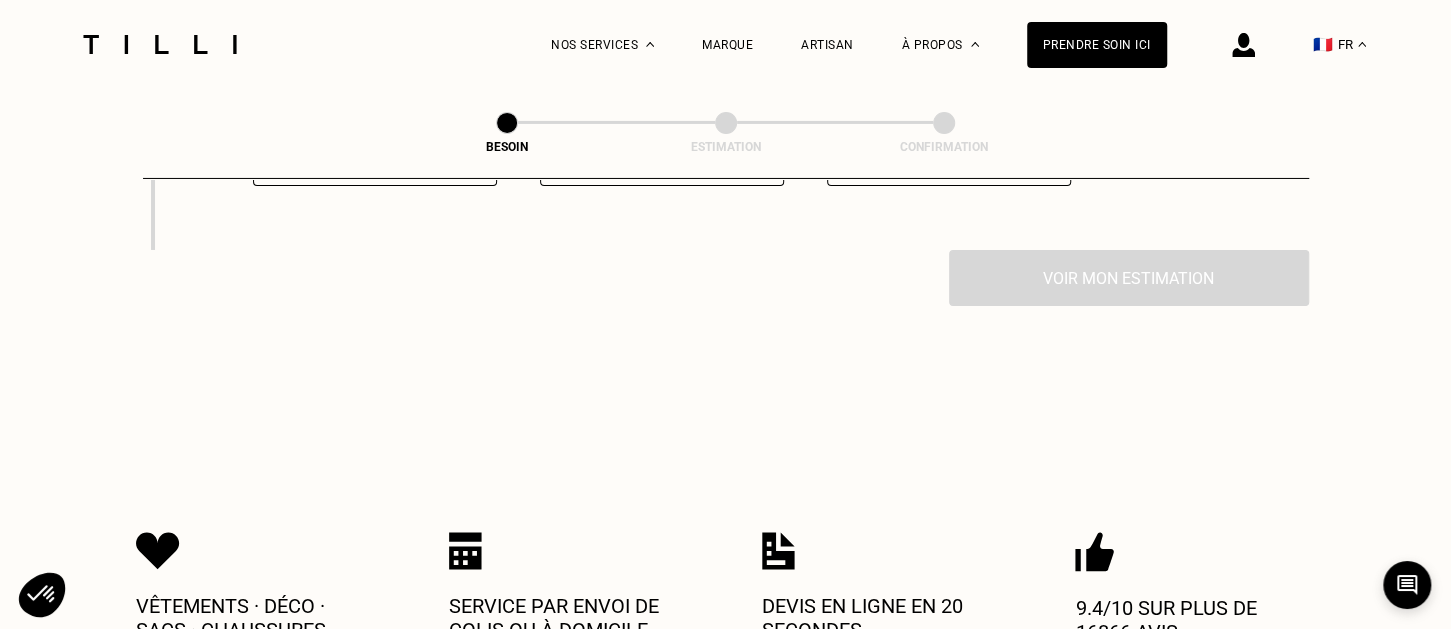 scroll, scrollTop: 3710, scrollLeft: 0, axis: vertical 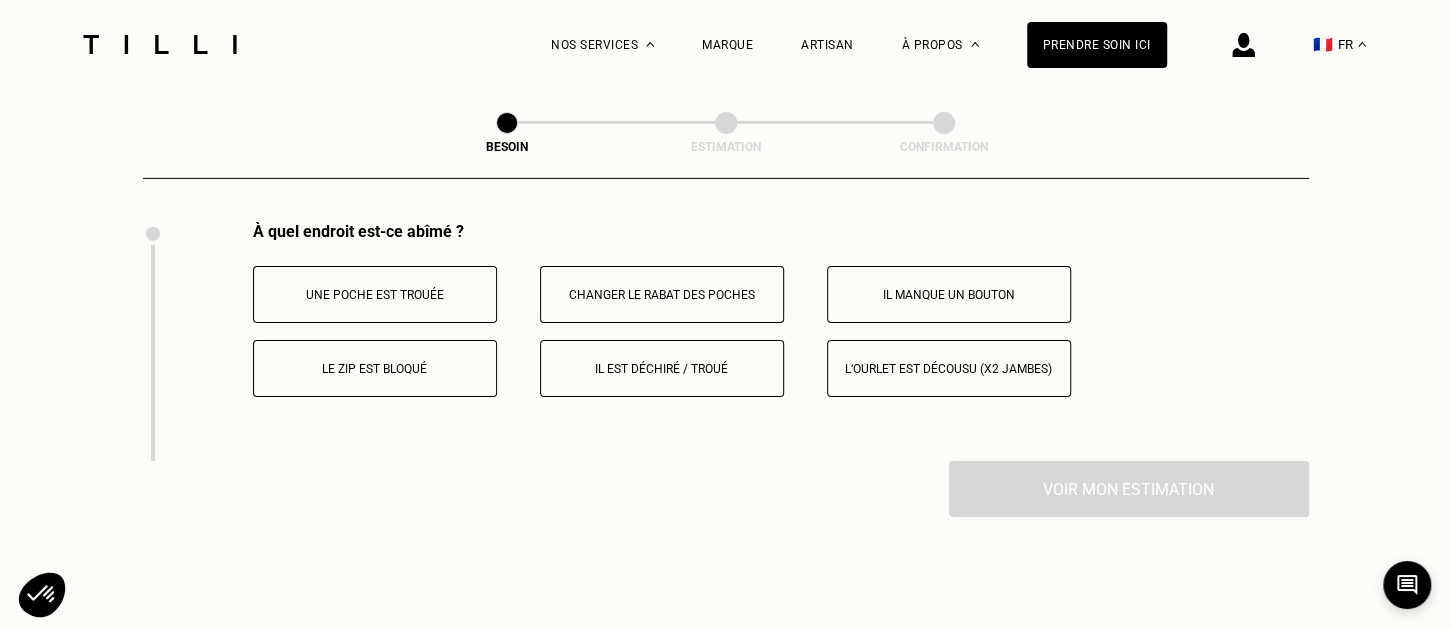 click on "L‘ourlet est décousu (x2 jambes)" at bounding box center (949, 368) 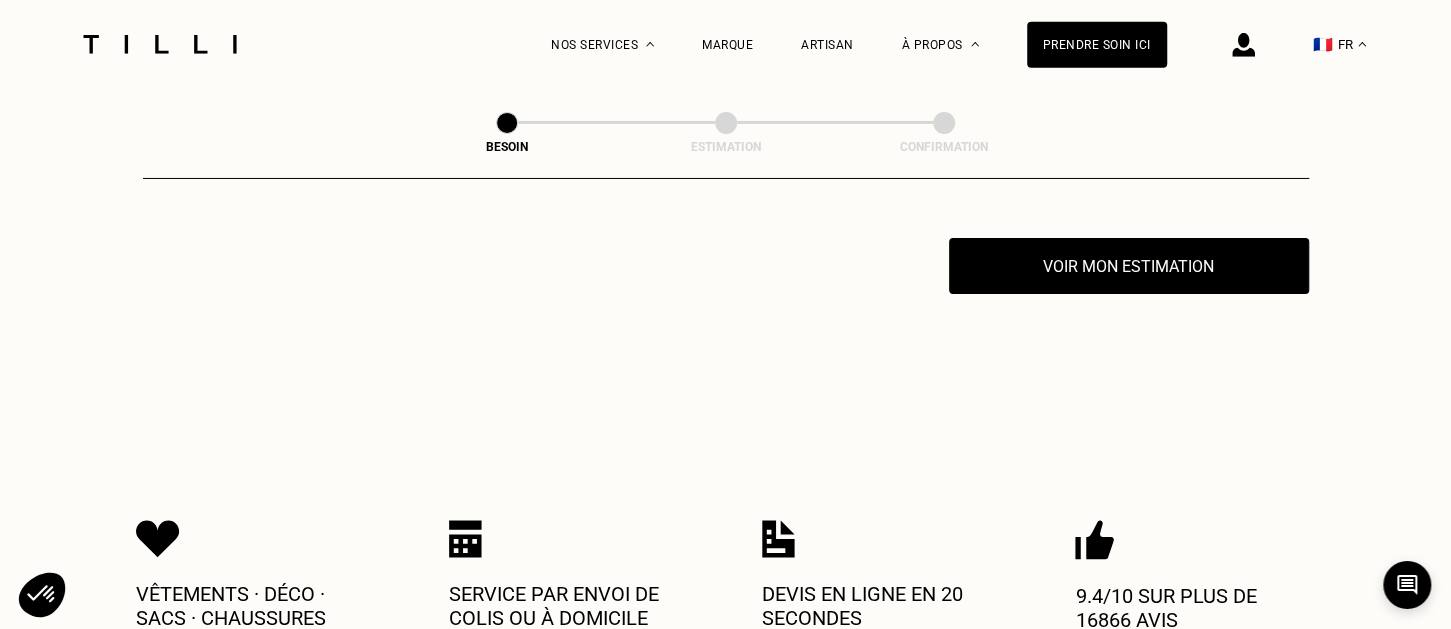 scroll, scrollTop: 3935, scrollLeft: 0, axis: vertical 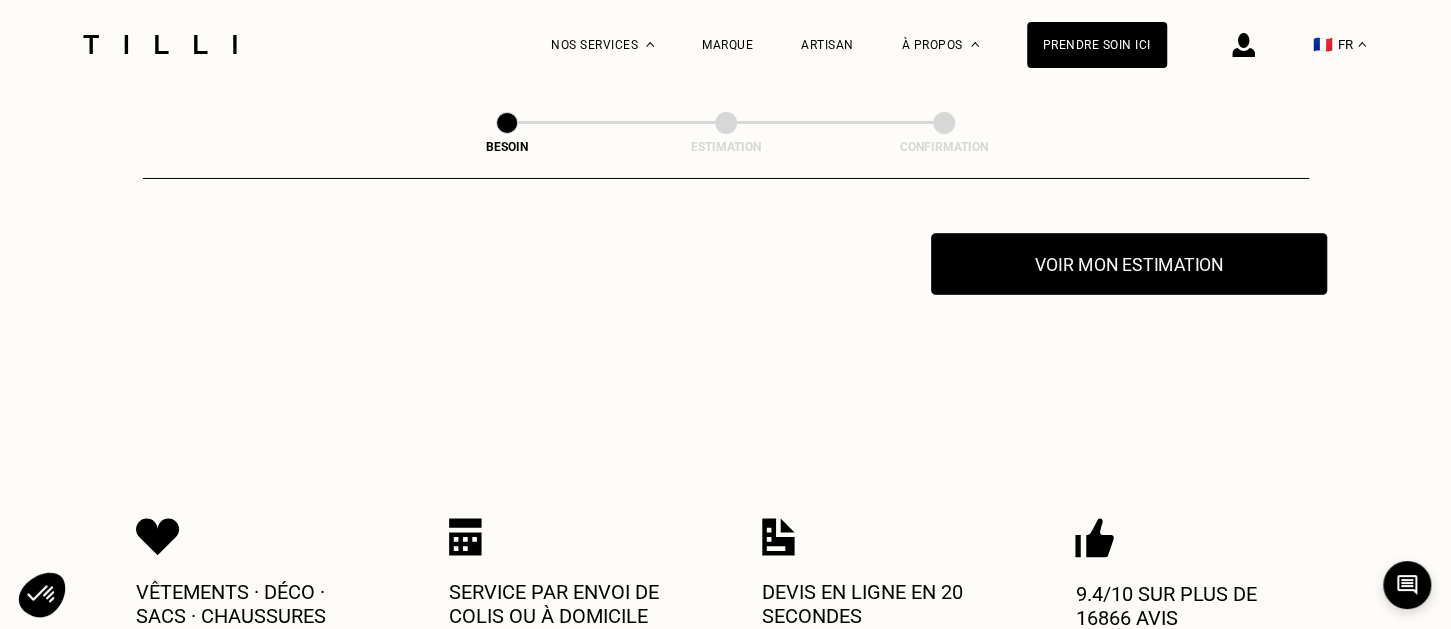 click on "Voir mon estimation" at bounding box center [1129, 264] 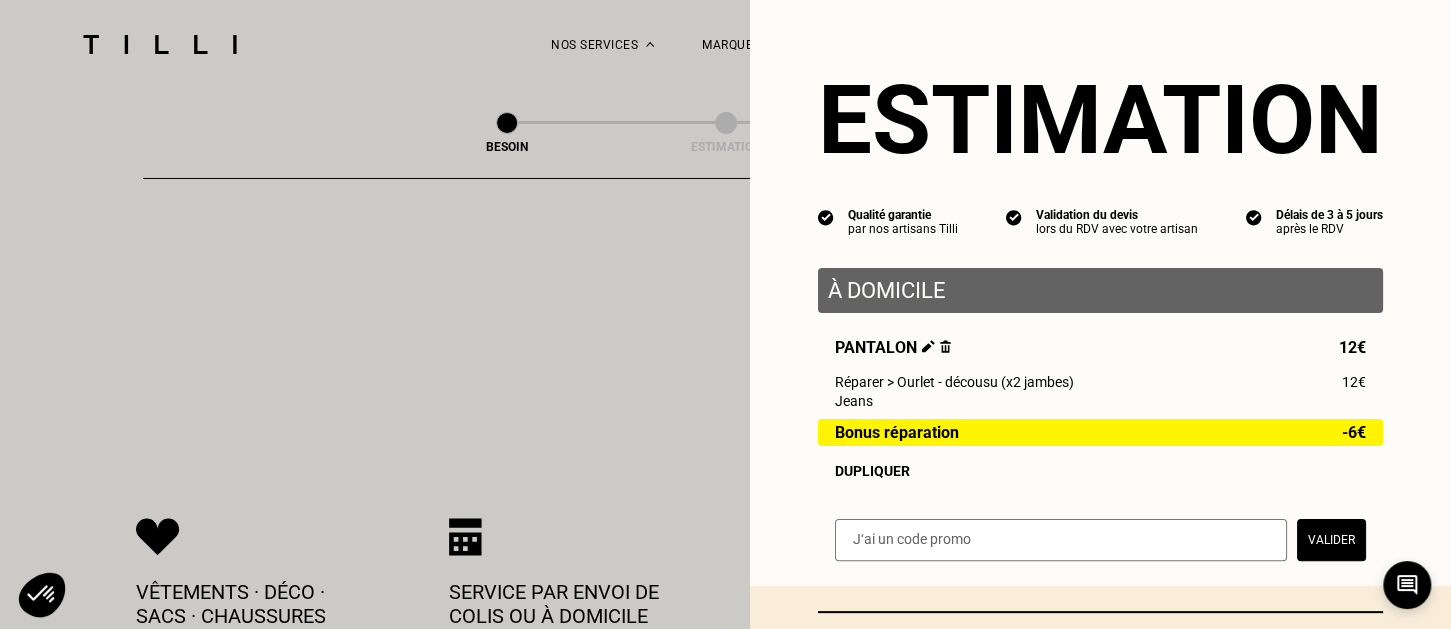 scroll, scrollTop: 180, scrollLeft: 0, axis: vertical 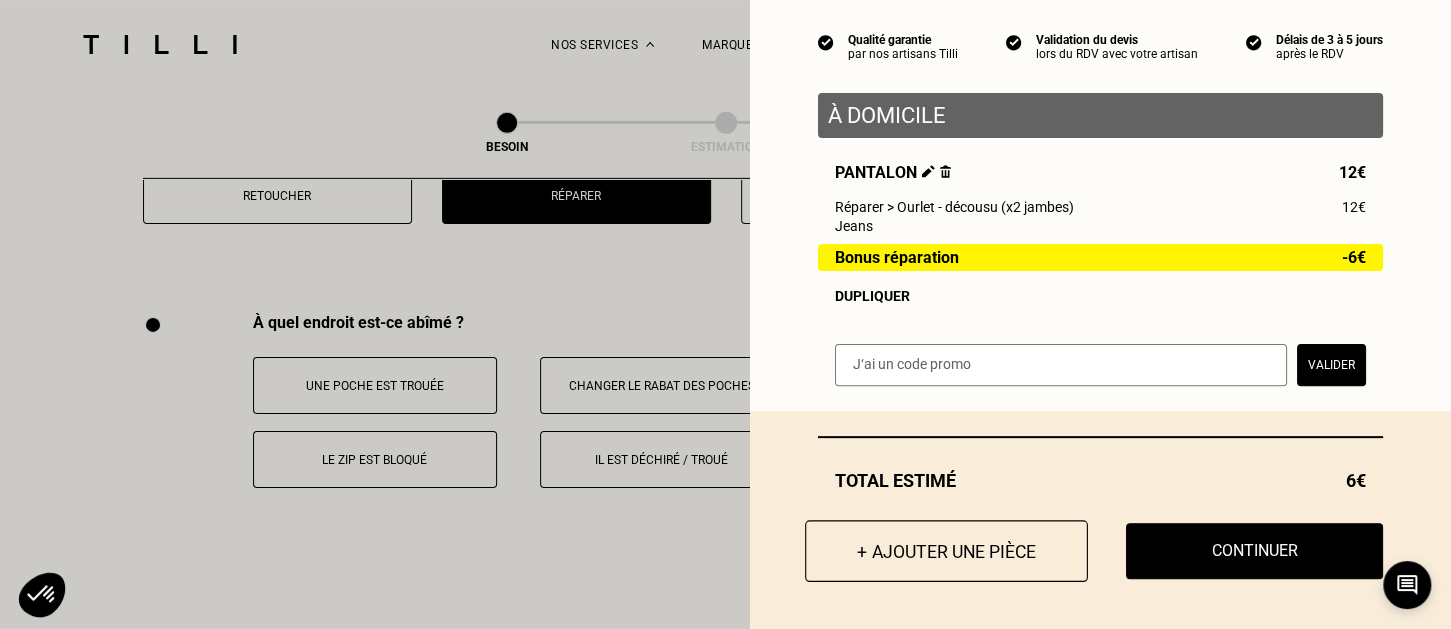 click on "+ Ajouter une pièce" at bounding box center (946, 551) 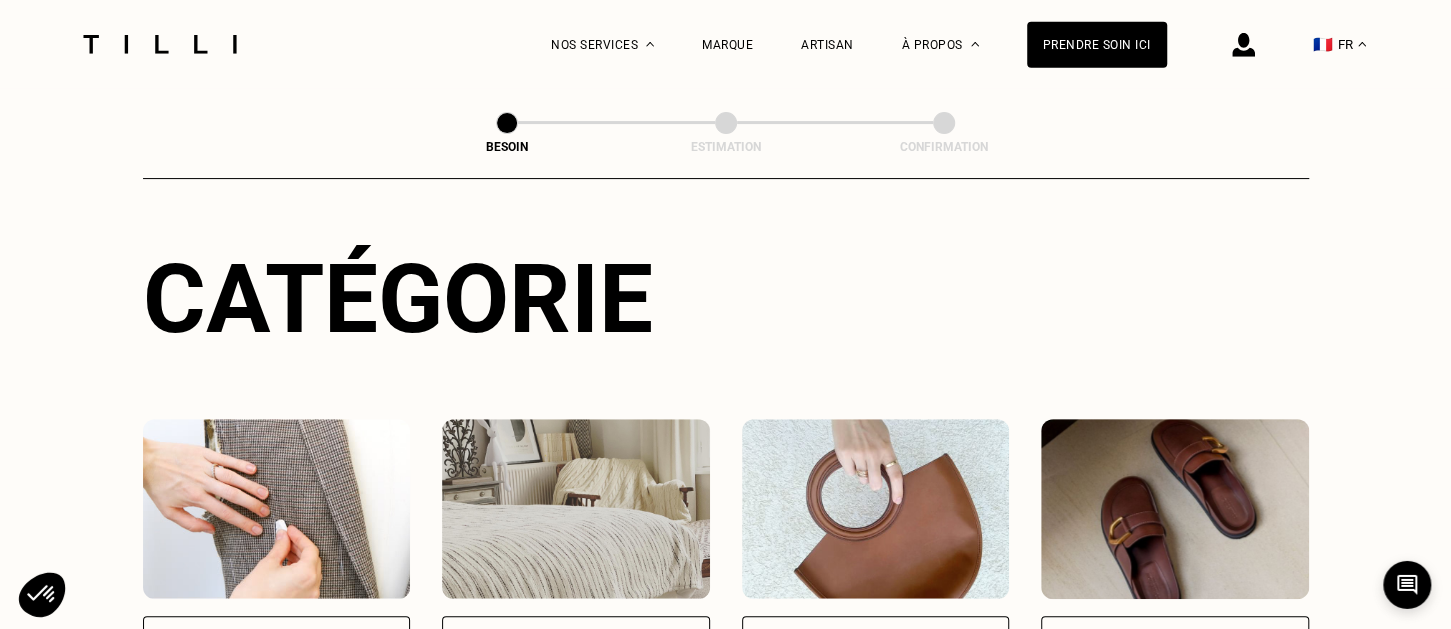 scroll, scrollTop: 421, scrollLeft: 0, axis: vertical 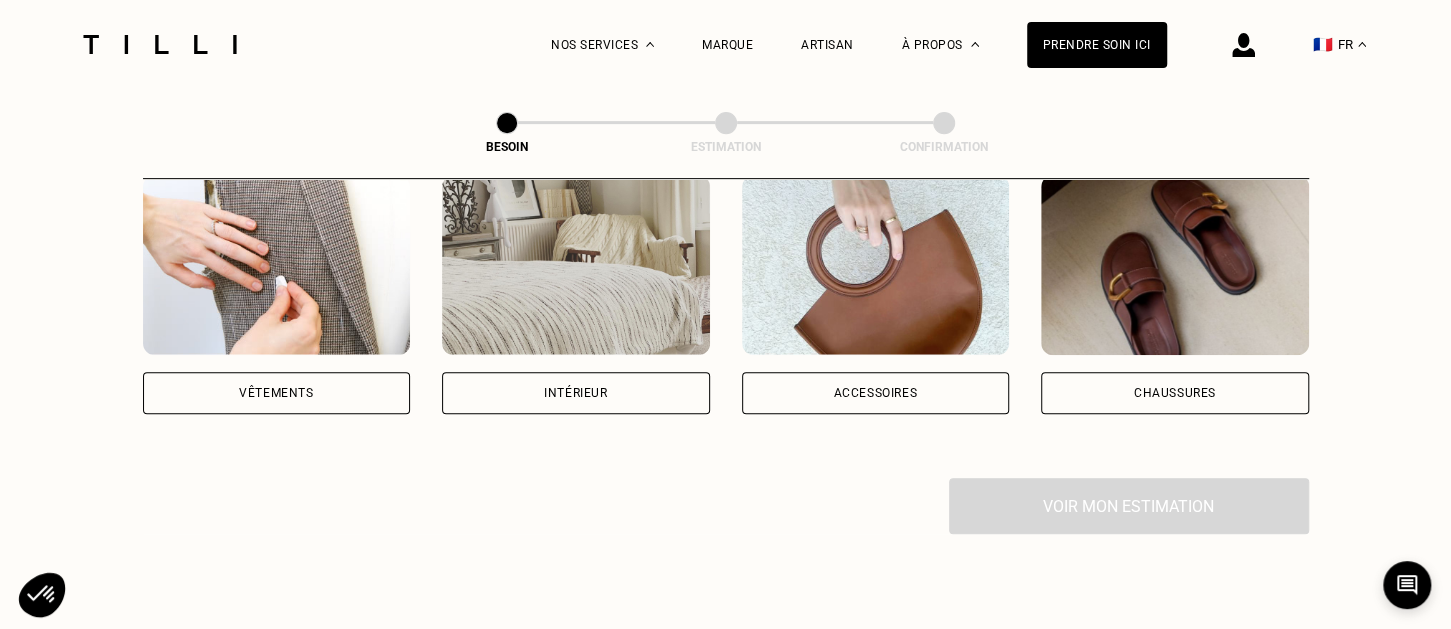 click at bounding box center (277, 265) 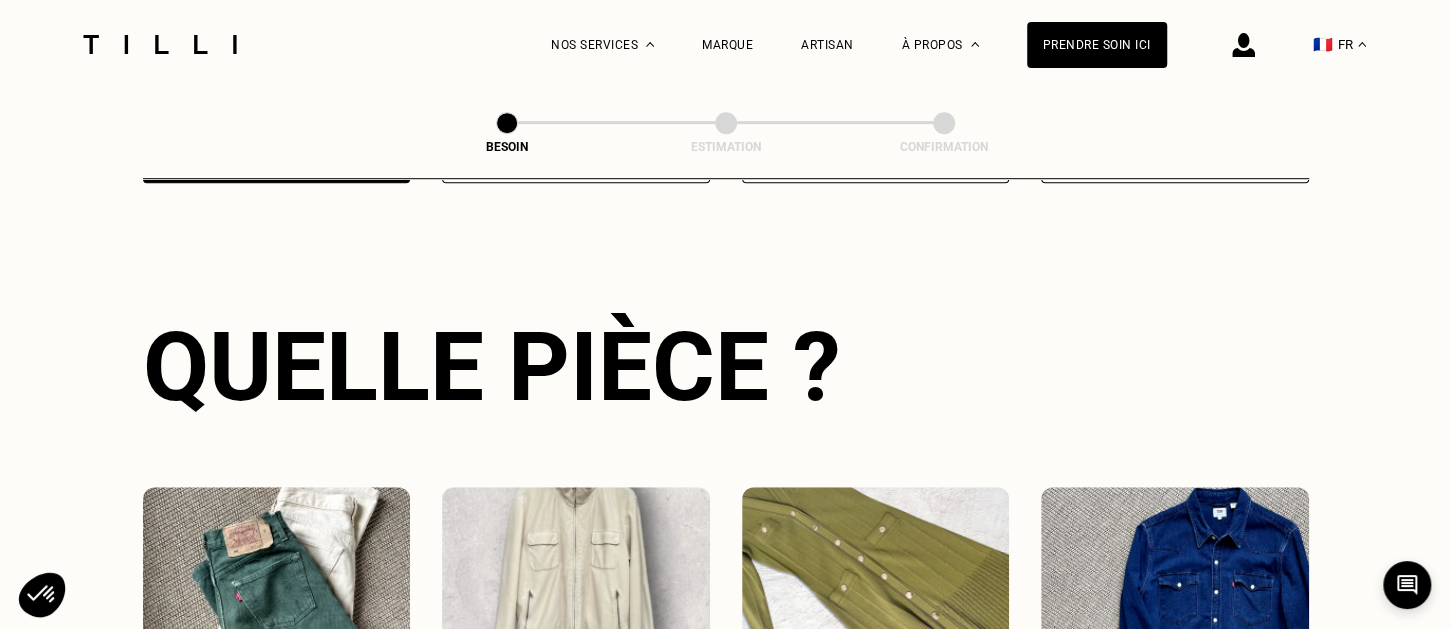 click at bounding box center [277, 577] 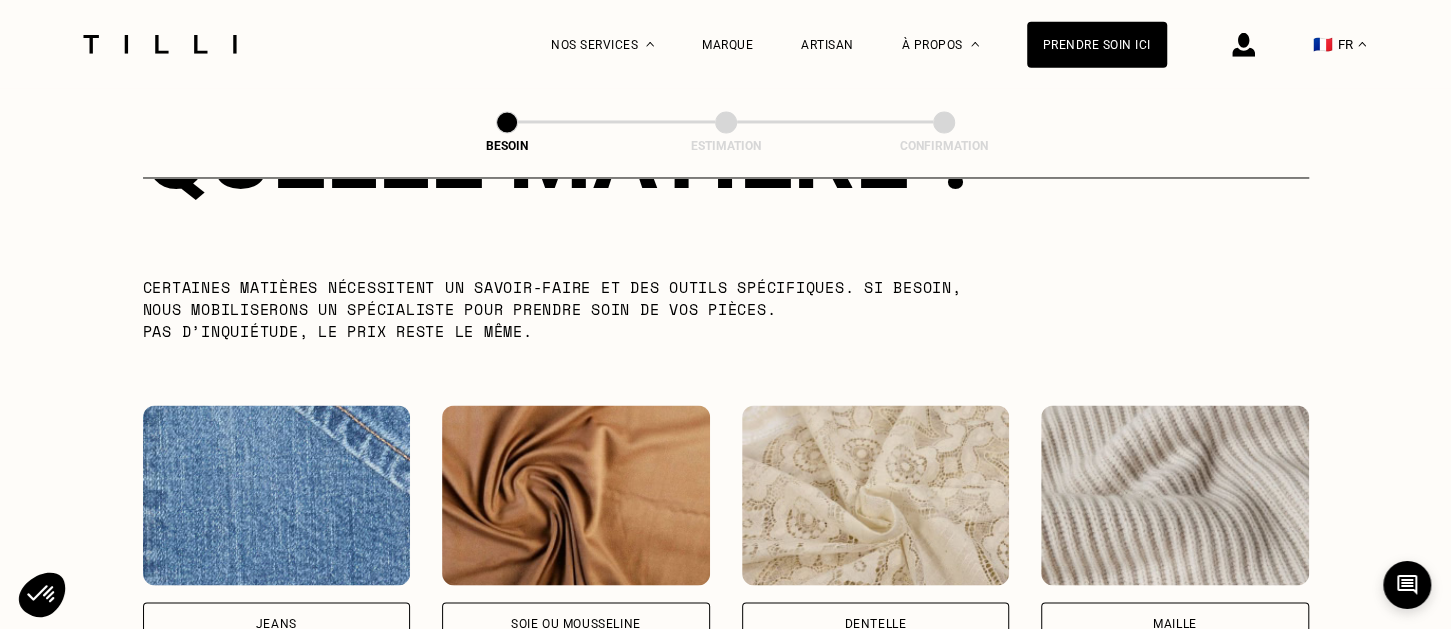 click at bounding box center (277, 496) 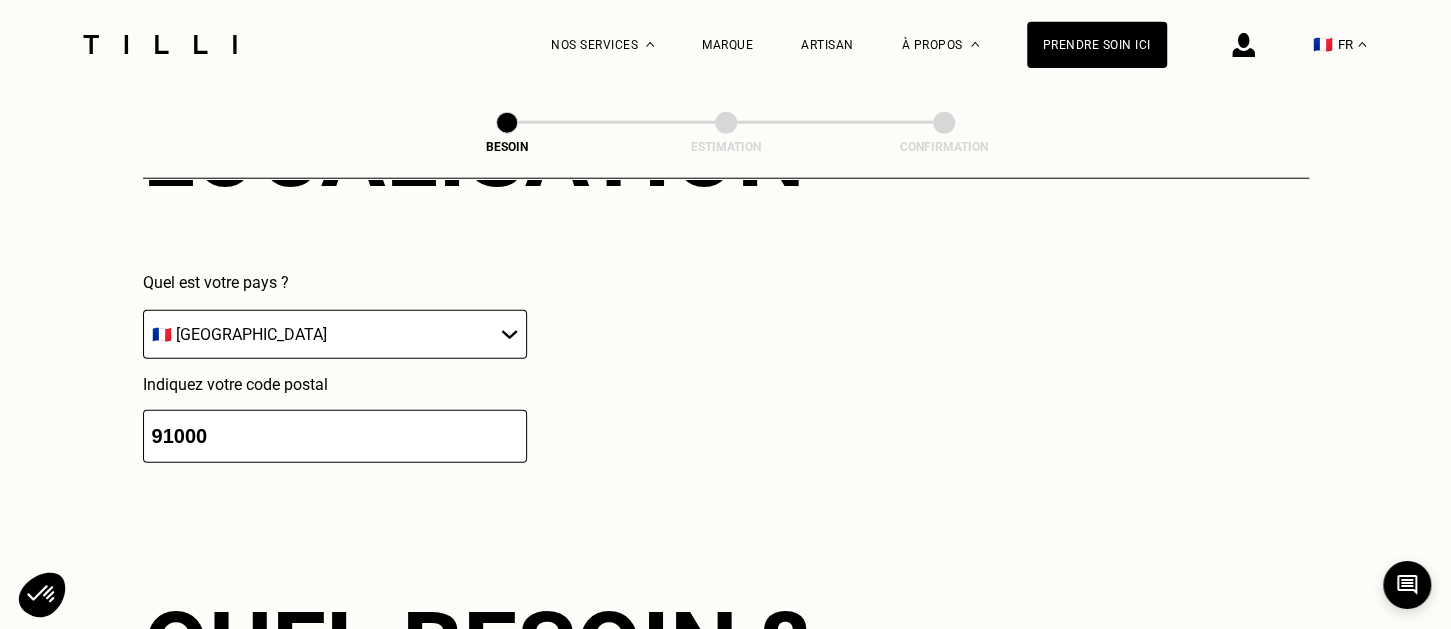 scroll, scrollTop: 3422, scrollLeft: 0, axis: vertical 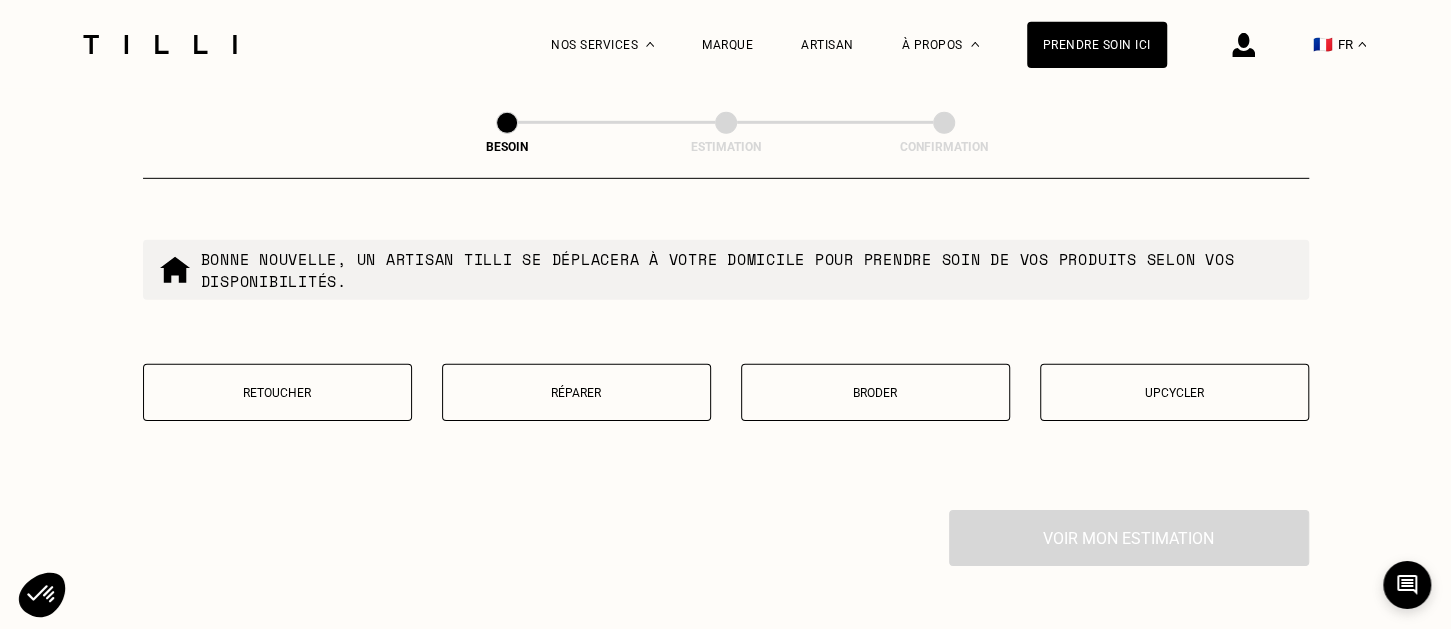 click on "Réparer" at bounding box center (576, 392) 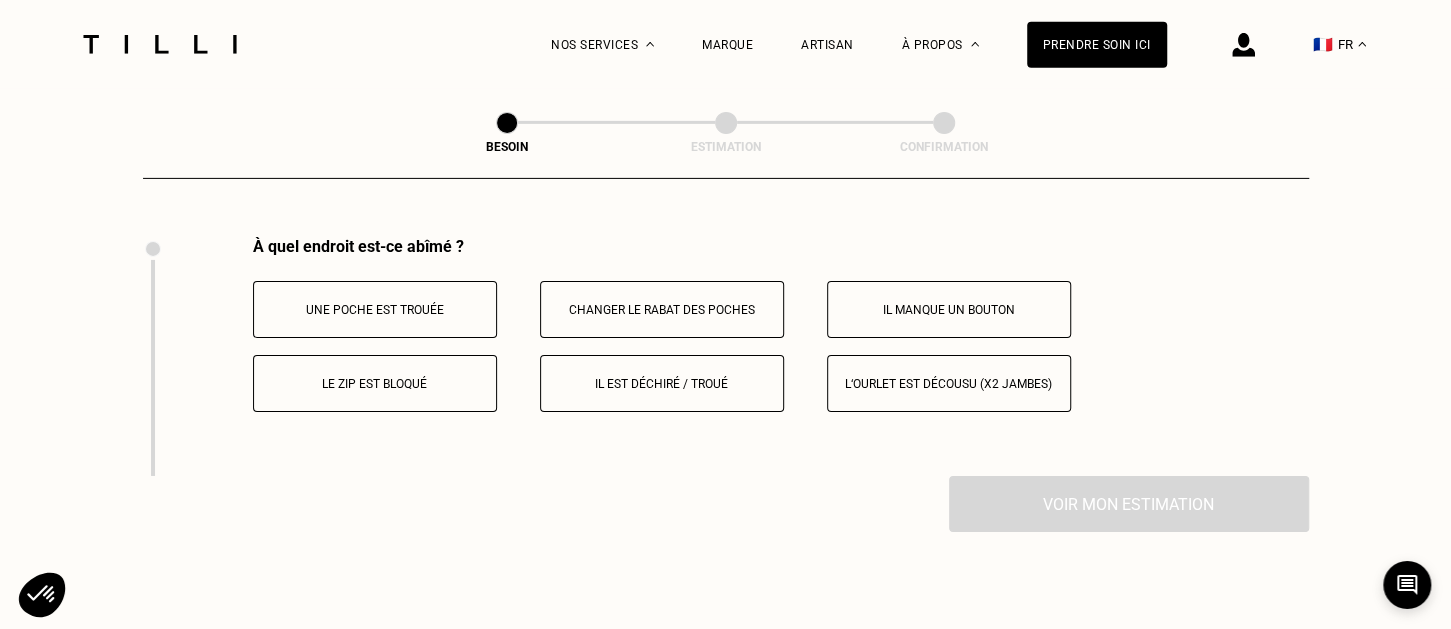 scroll, scrollTop: 3696, scrollLeft: 0, axis: vertical 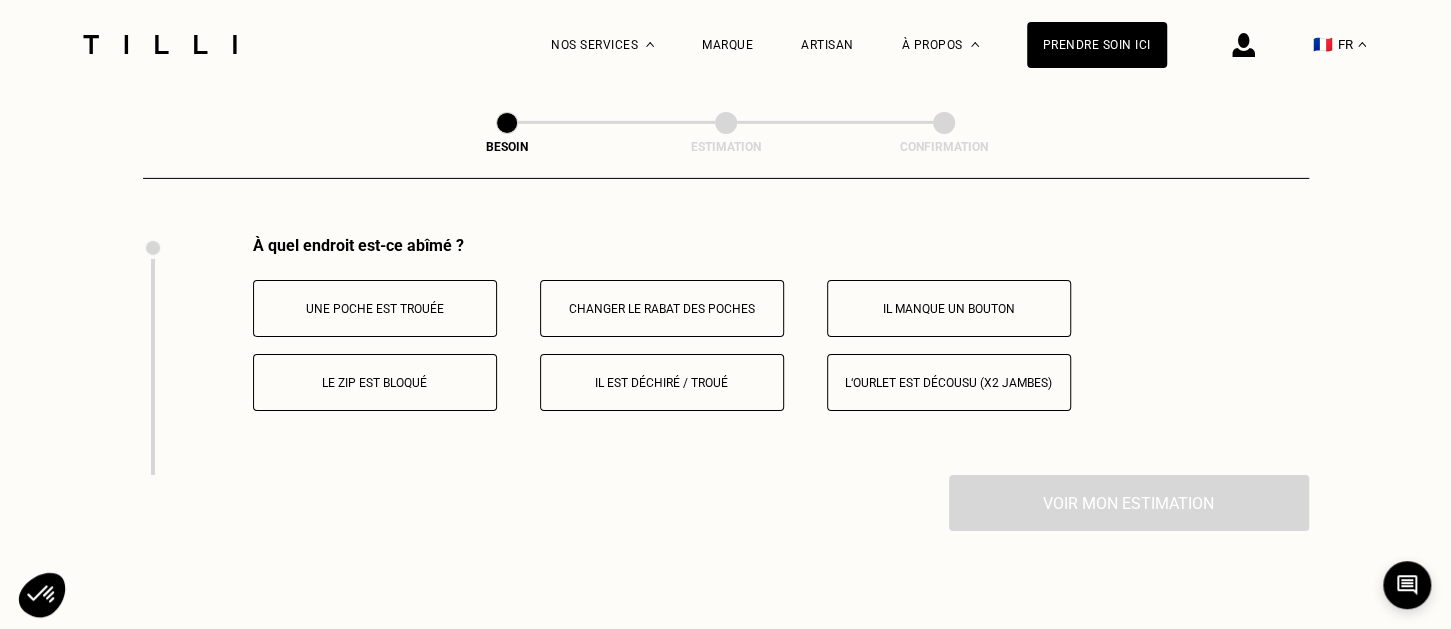click on "L‘ourlet est décousu (x2 jambes)" at bounding box center [949, 383] 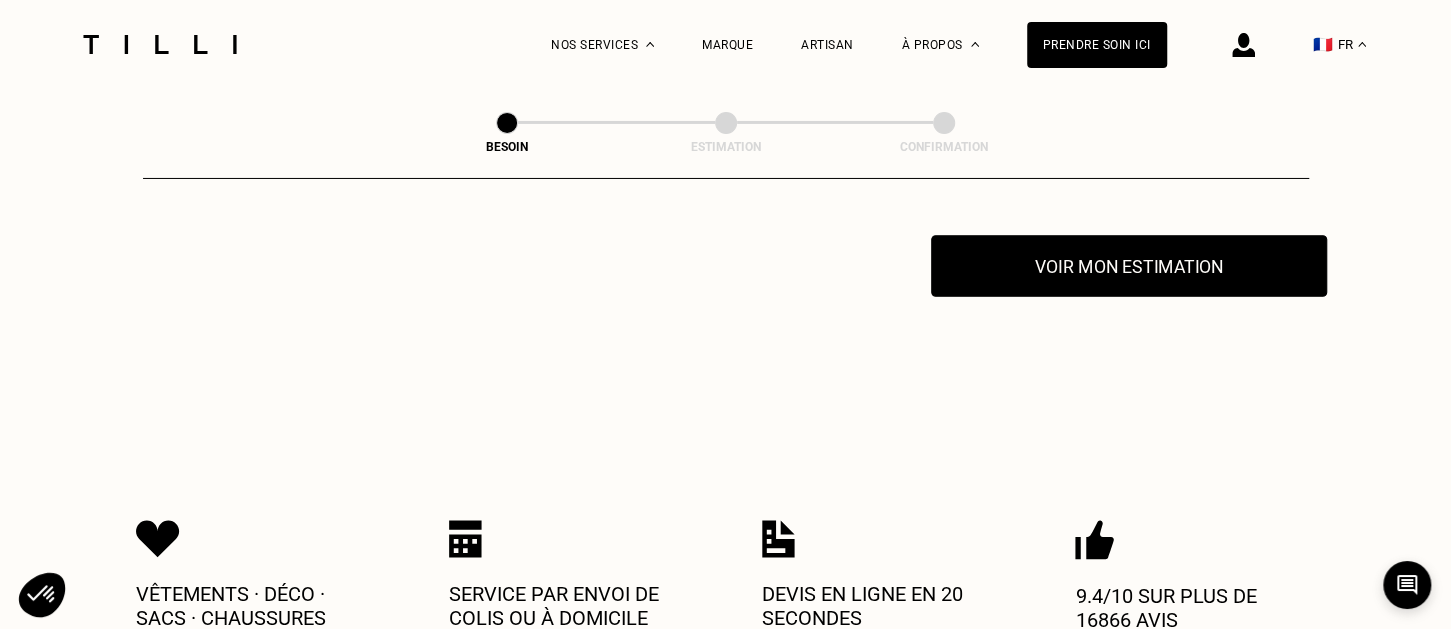 scroll, scrollTop: 3935, scrollLeft: 0, axis: vertical 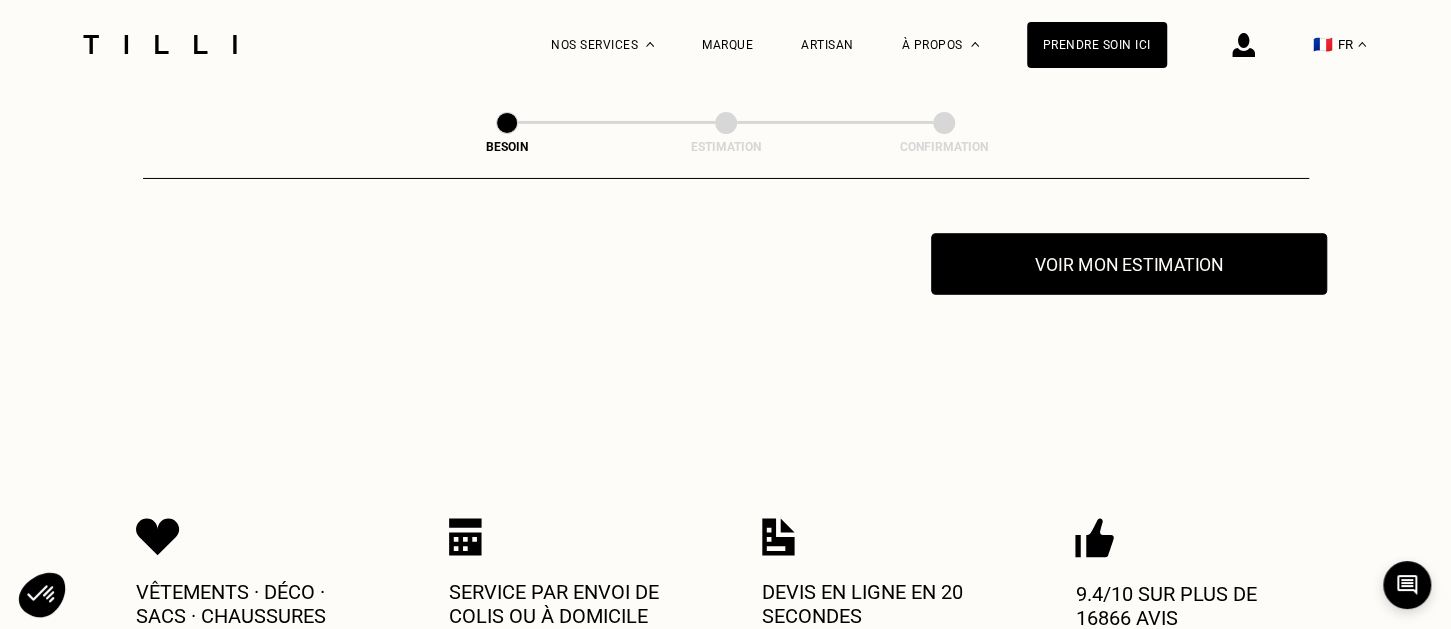 click on "Voir mon estimation" at bounding box center [1129, 264] 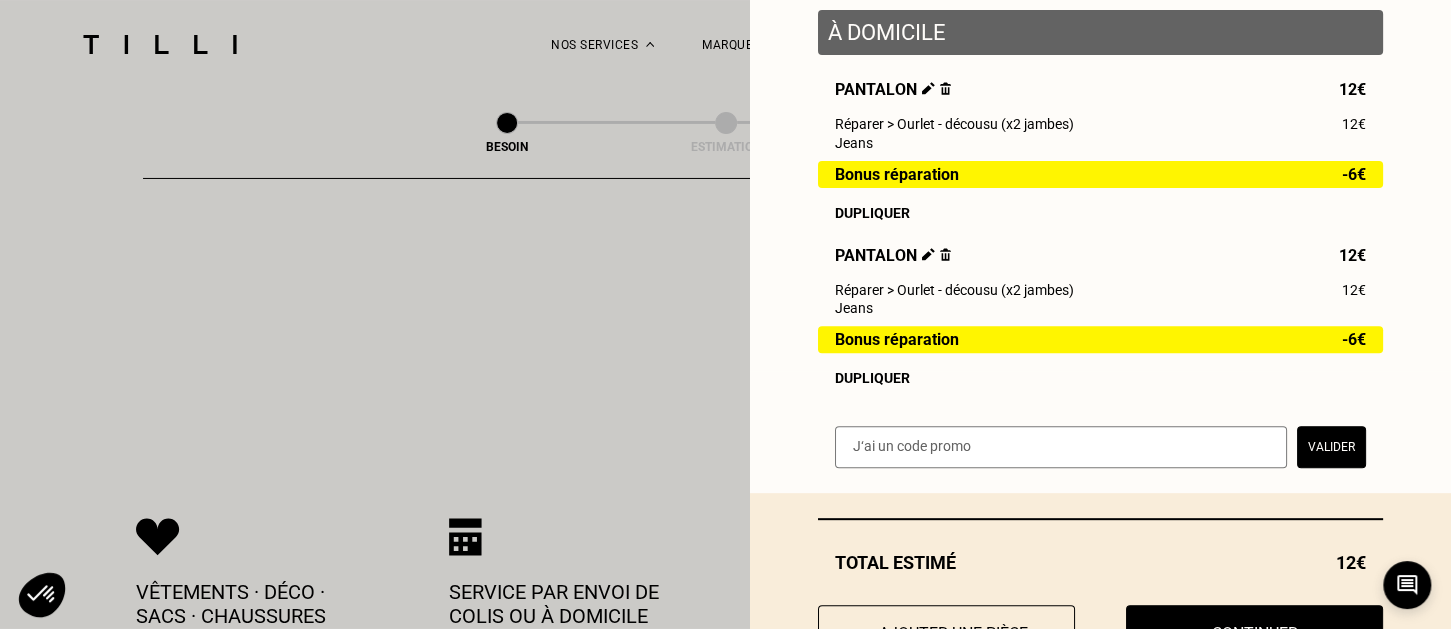 scroll, scrollTop: 347, scrollLeft: 0, axis: vertical 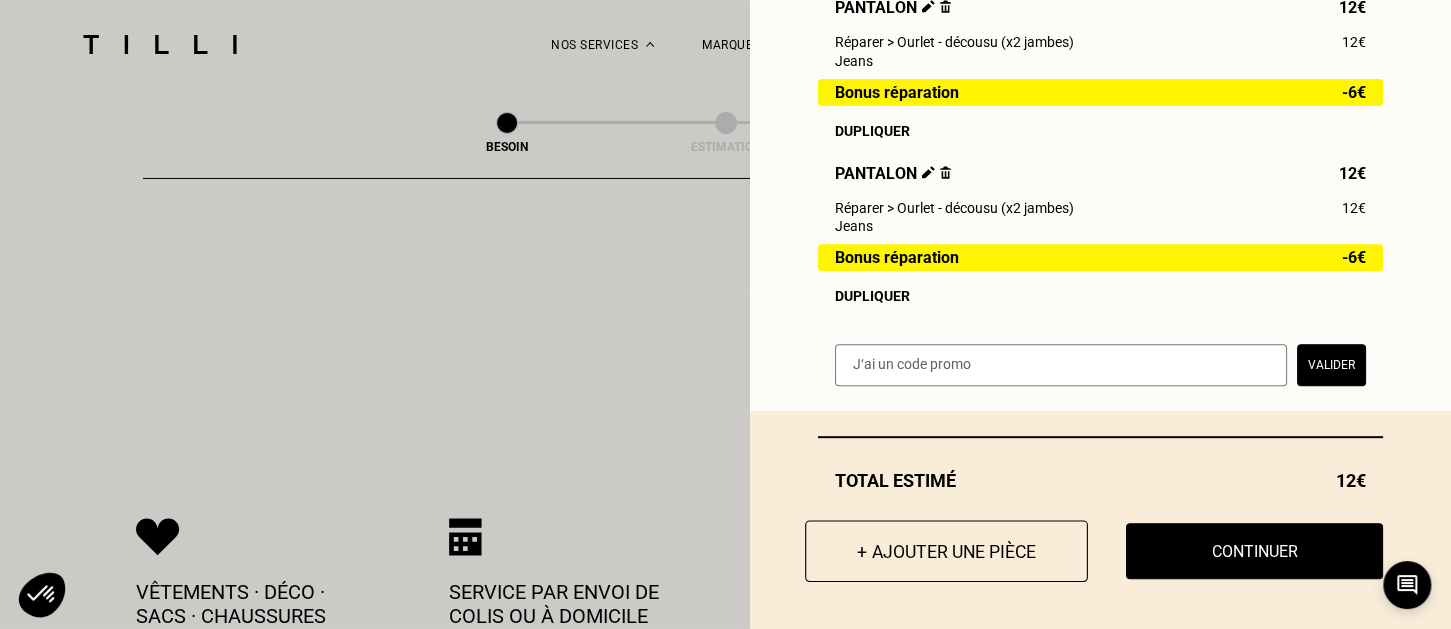 click on "+ Ajouter une pièce" at bounding box center [946, 551] 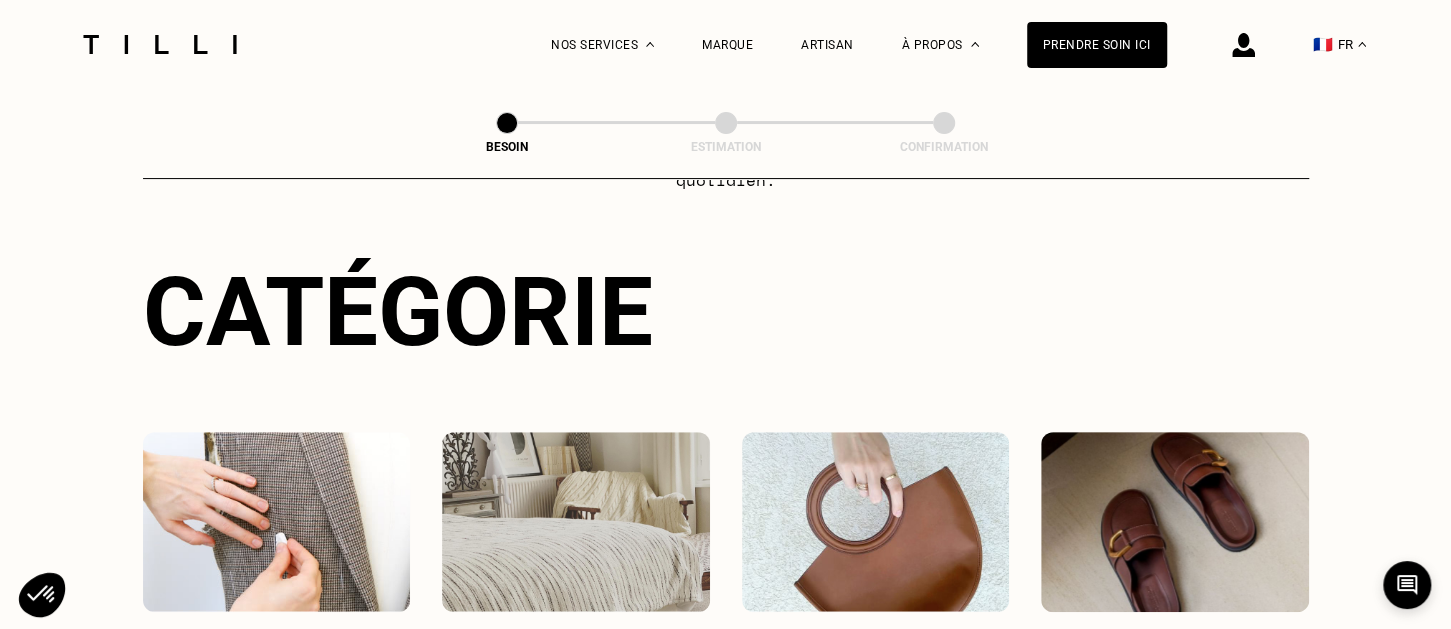 scroll, scrollTop: 316, scrollLeft: 0, axis: vertical 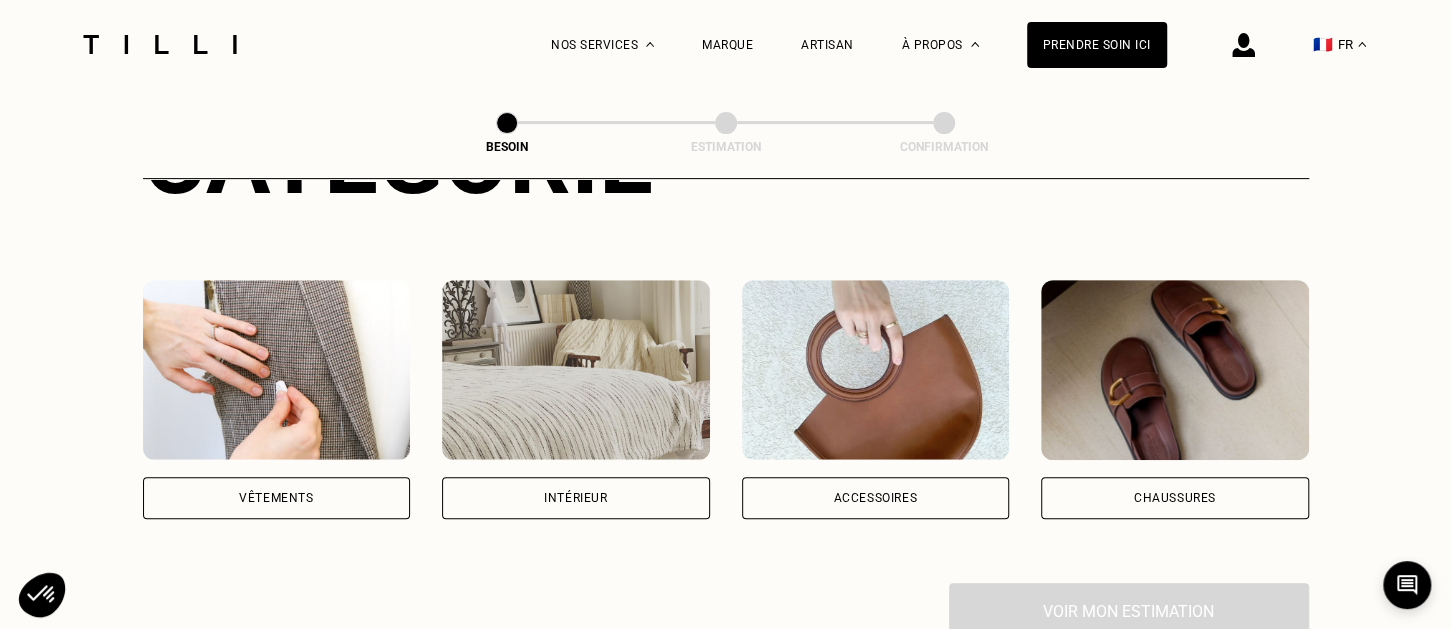 click at bounding box center (277, 370) 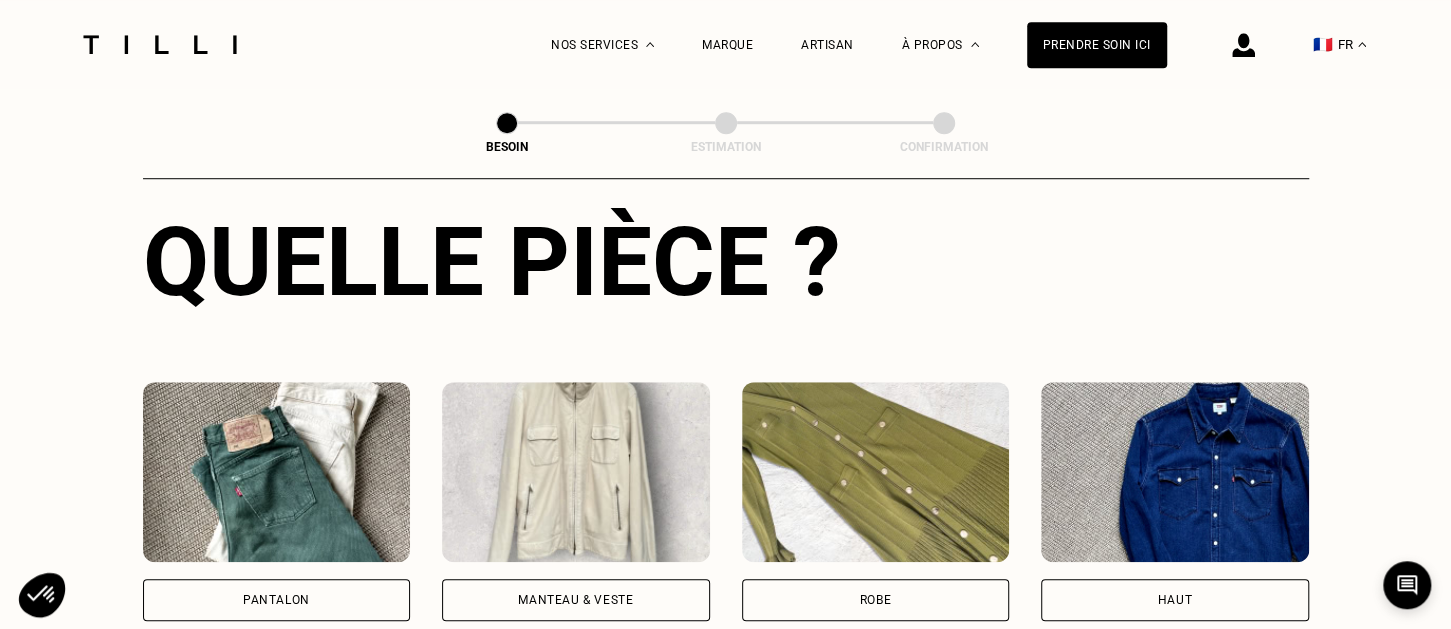 click at bounding box center (277, 472) 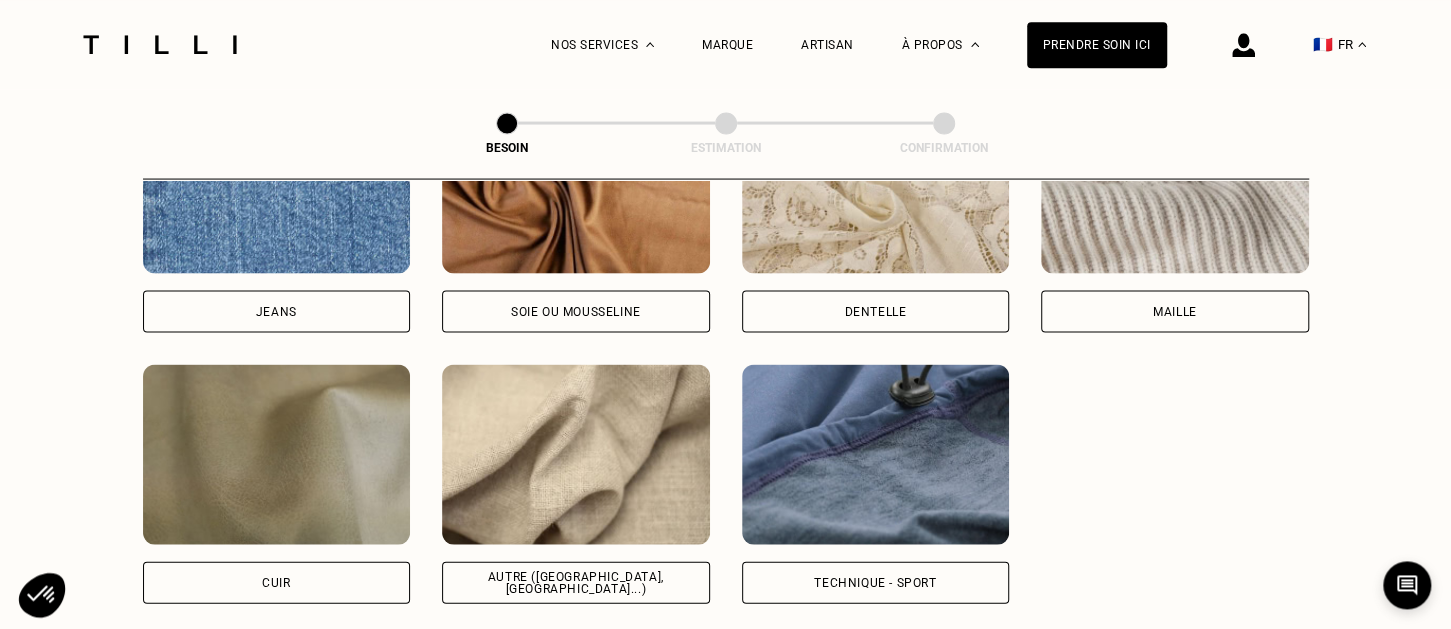 scroll, scrollTop: 2264, scrollLeft: 0, axis: vertical 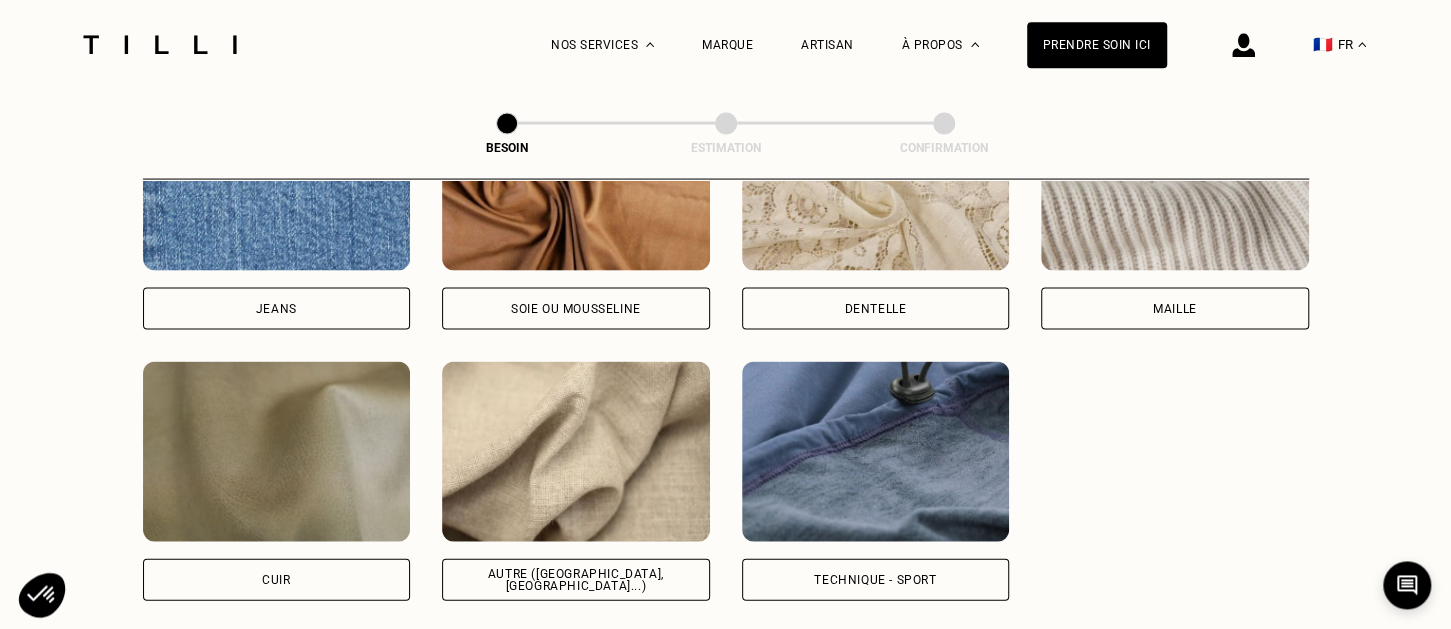 click at bounding box center (576, 451) 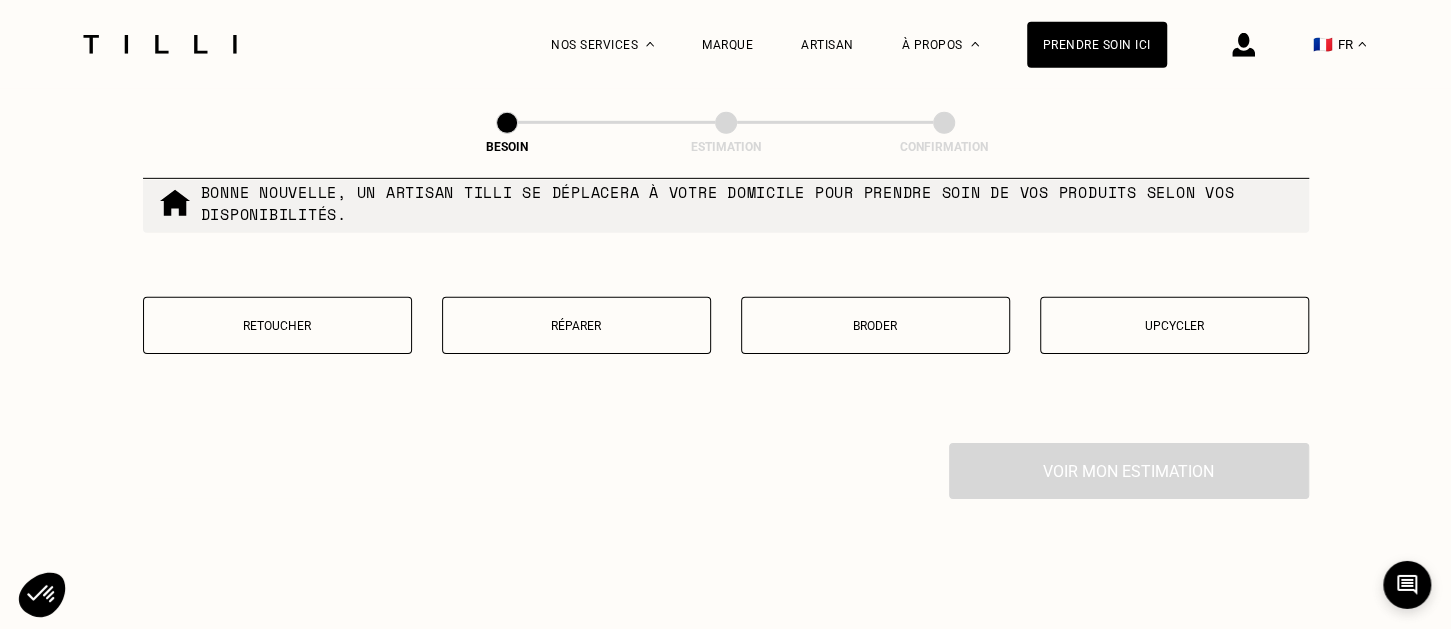 scroll, scrollTop: 3507, scrollLeft: 0, axis: vertical 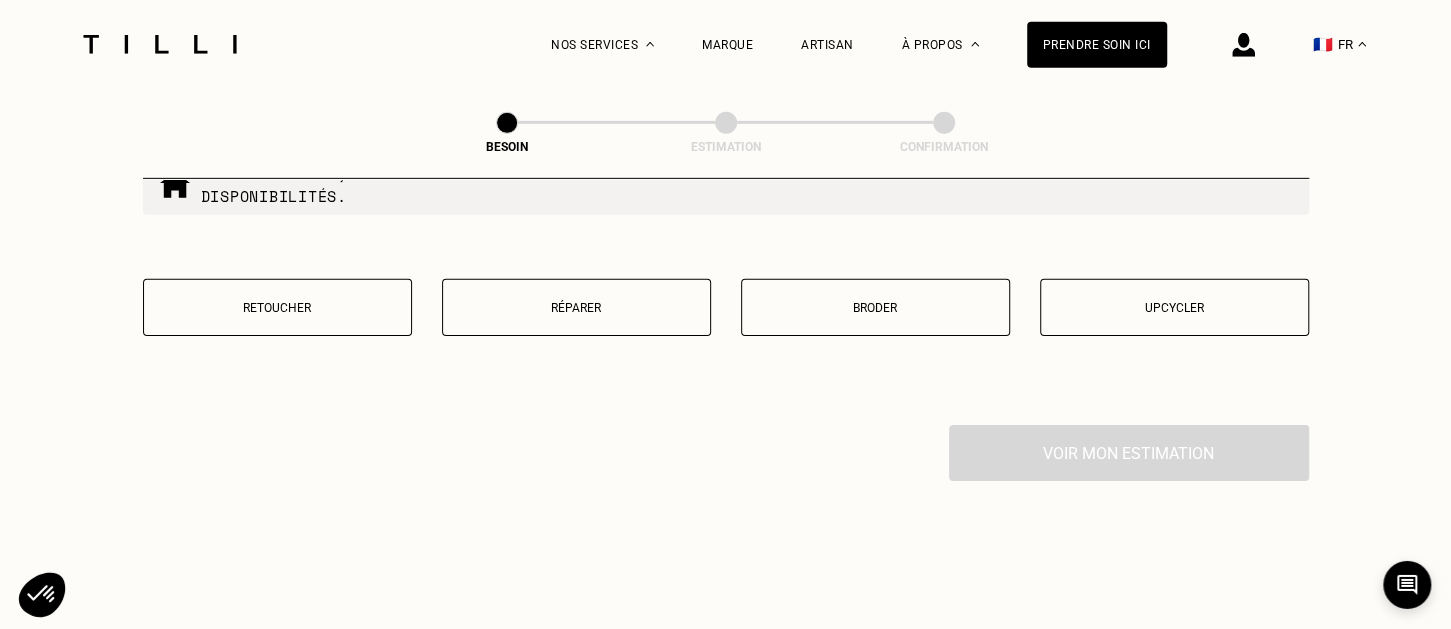 click on "Réparer" at bounding box center [576, 307] 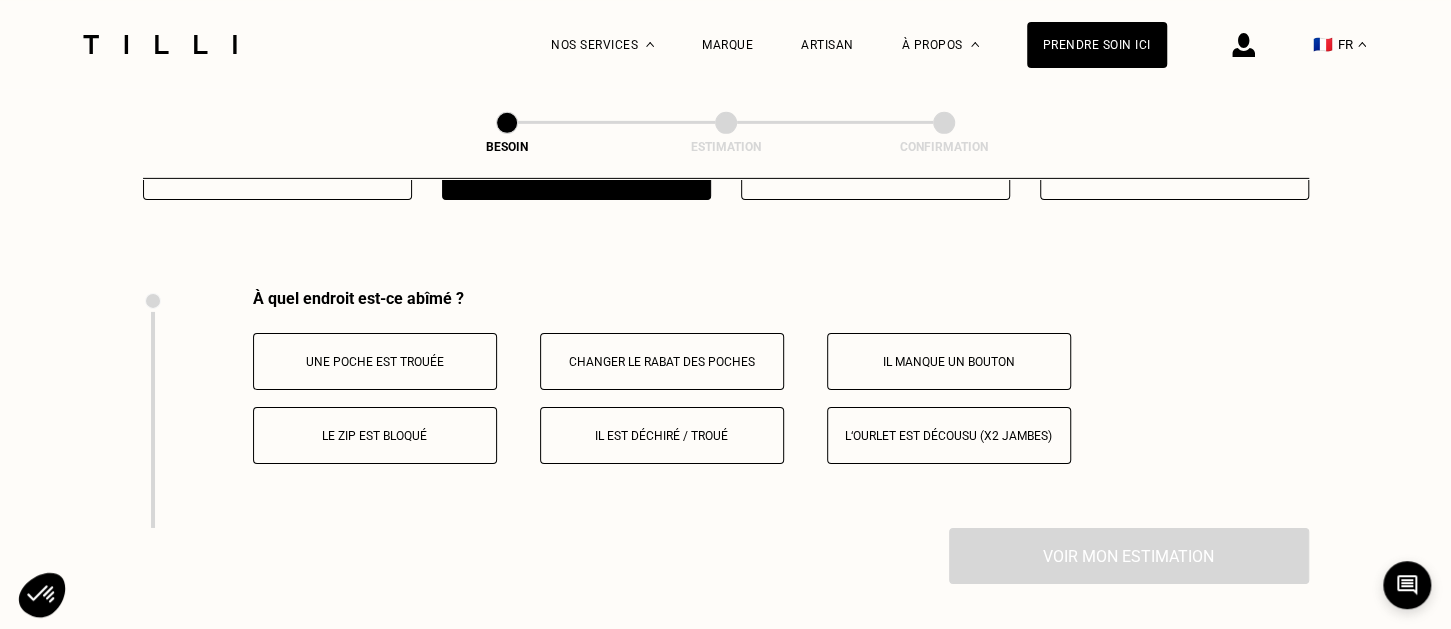 scroll, scrollTop: 3626, scrollLeft: 0, axis: vertical 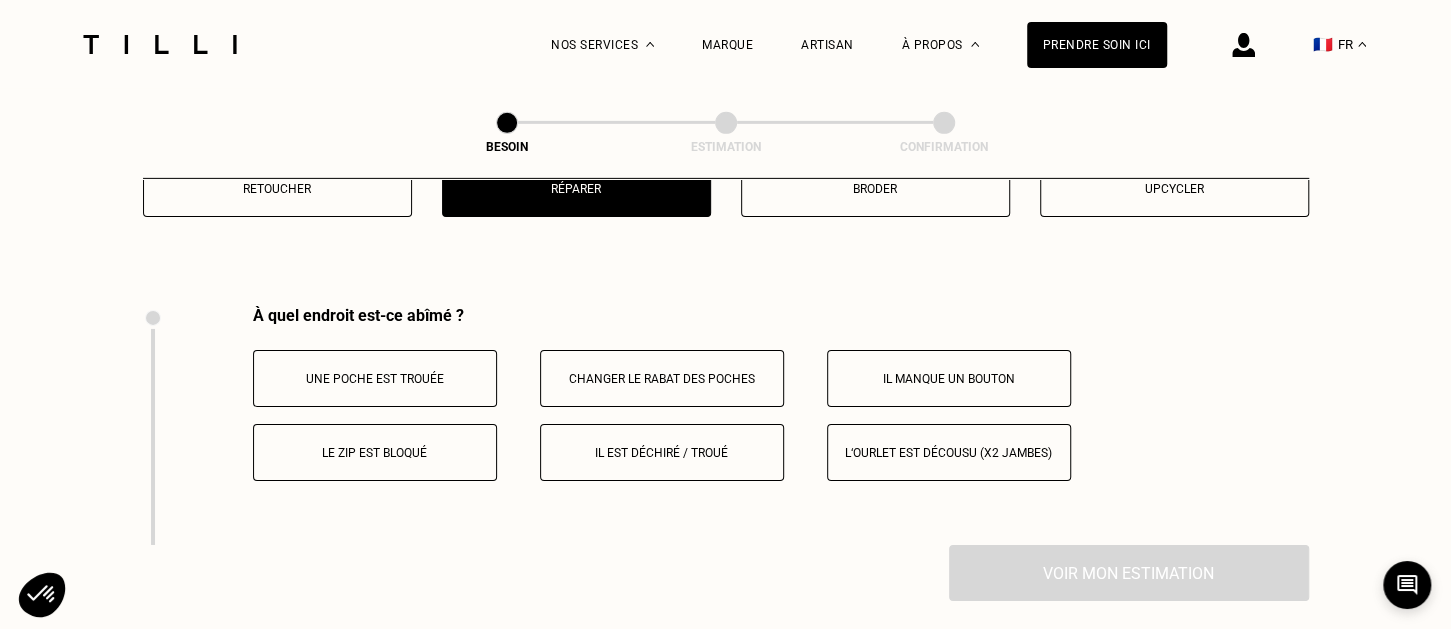 click on "Le zip est bloqué" at bounding box center [375, 453] 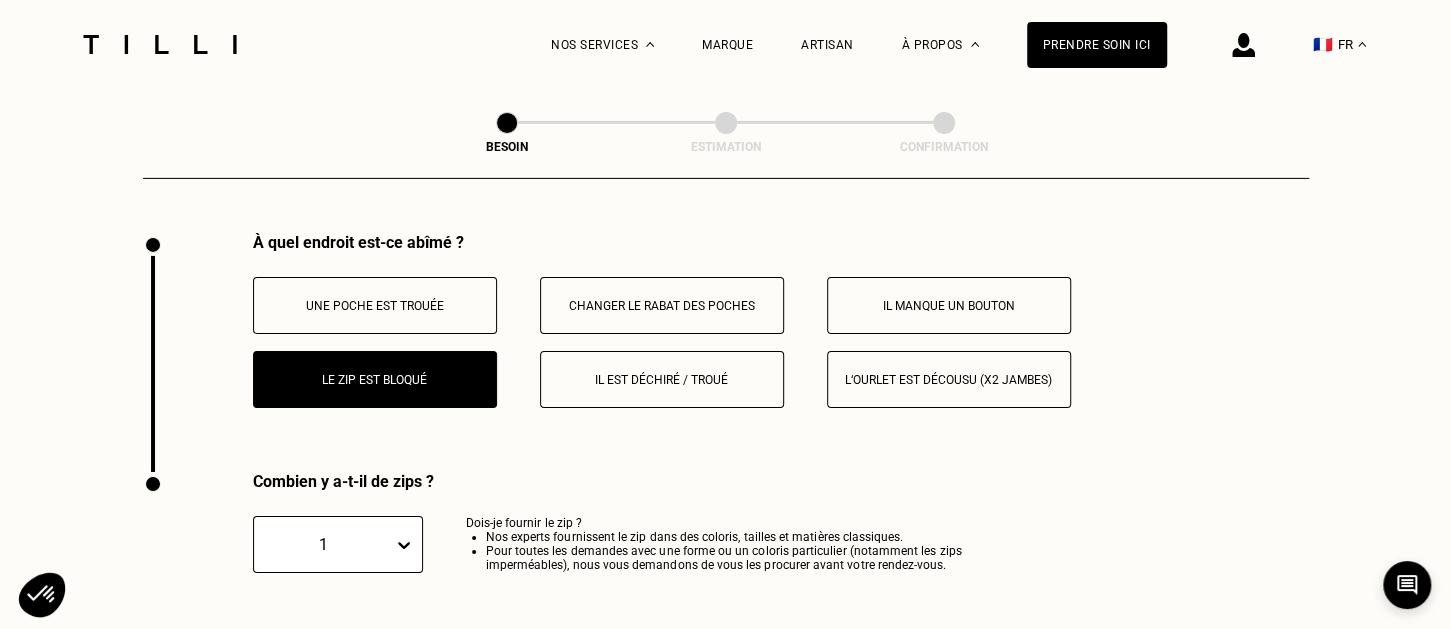 scroll, scrollTop: 3804, scrollLeft: 0, axis: vertical 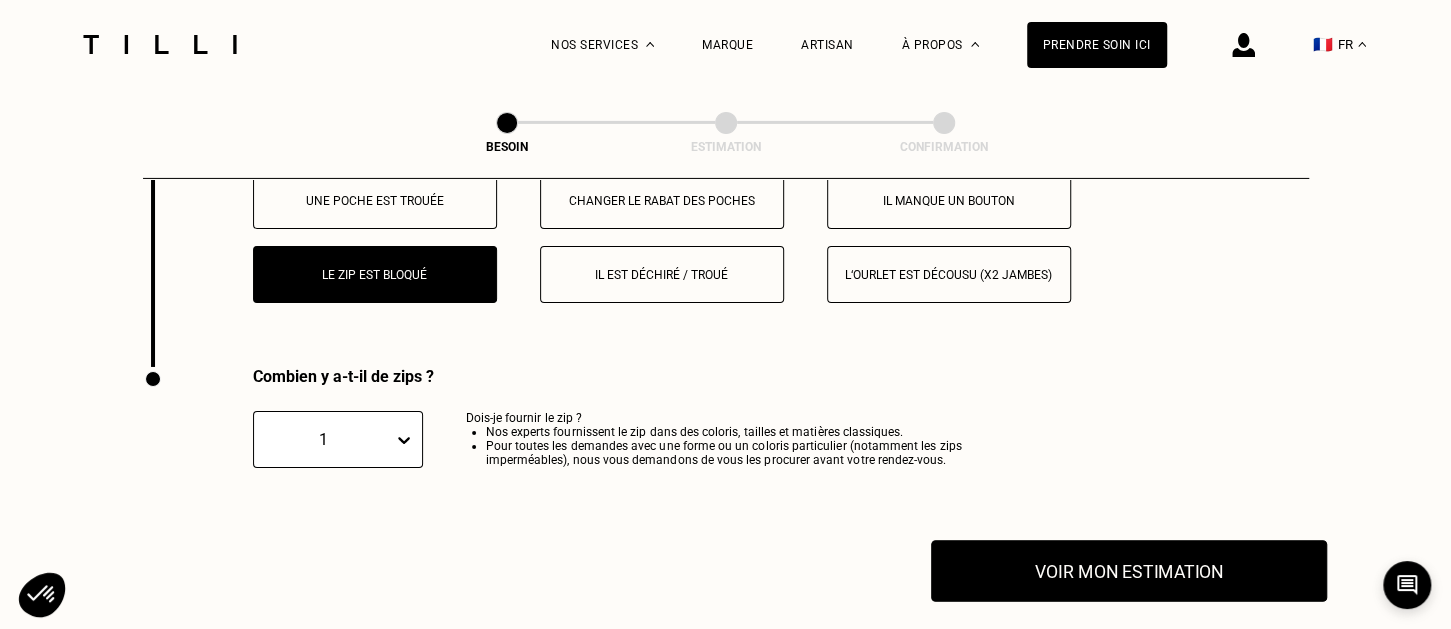click on "Voir mon estimation" at bounding box center [1129, 571] 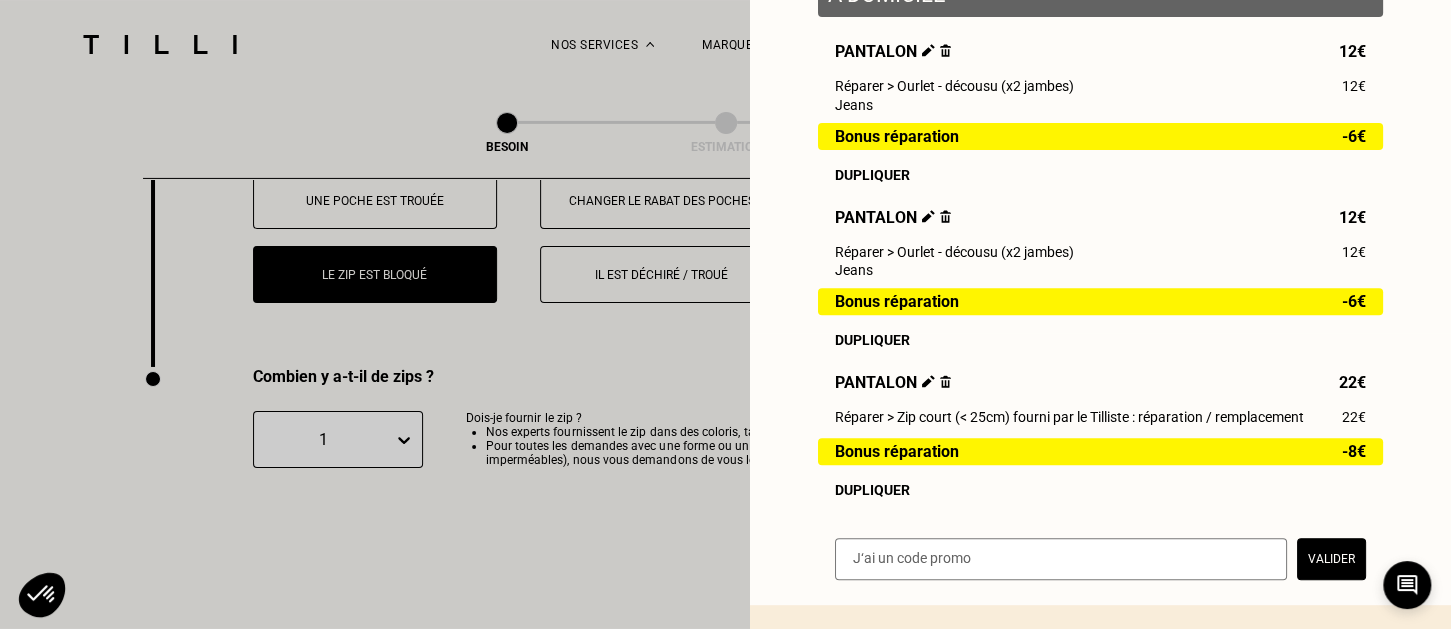 scroll, scrollTop: 498, scrollLeft: 0, axis: vertical 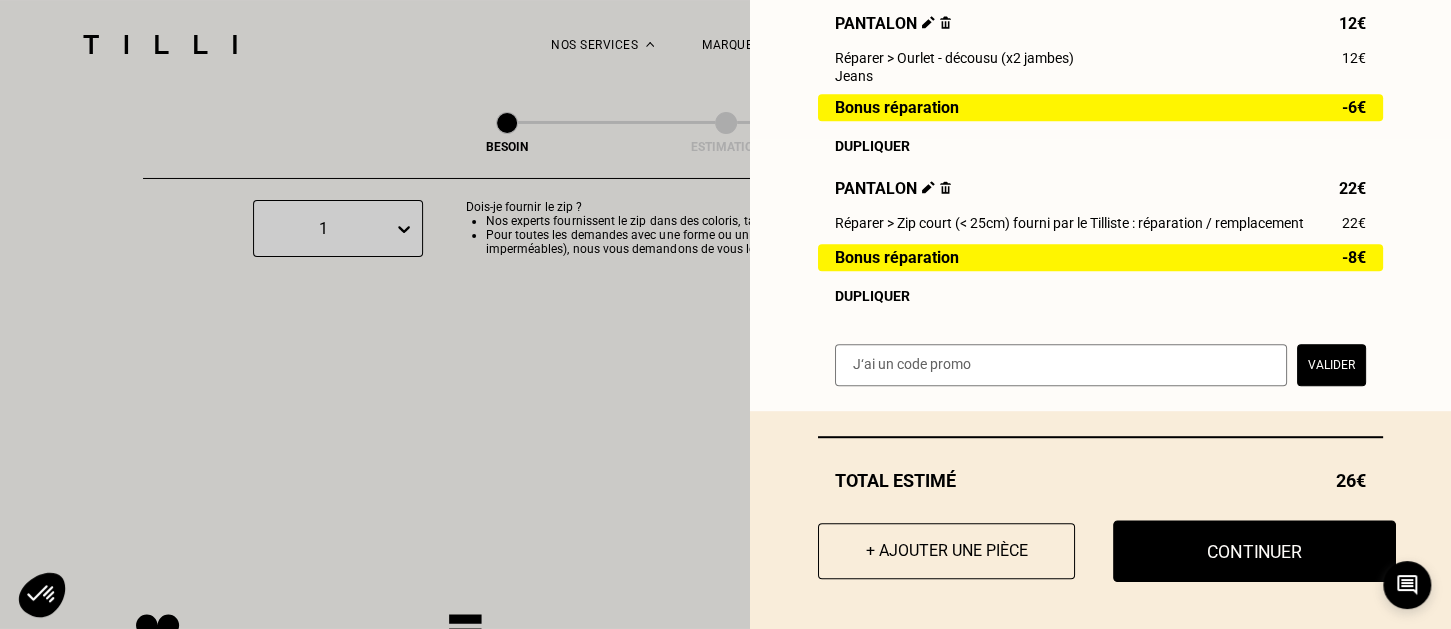 click on "Continuer" at bounding box center (1254, 551) 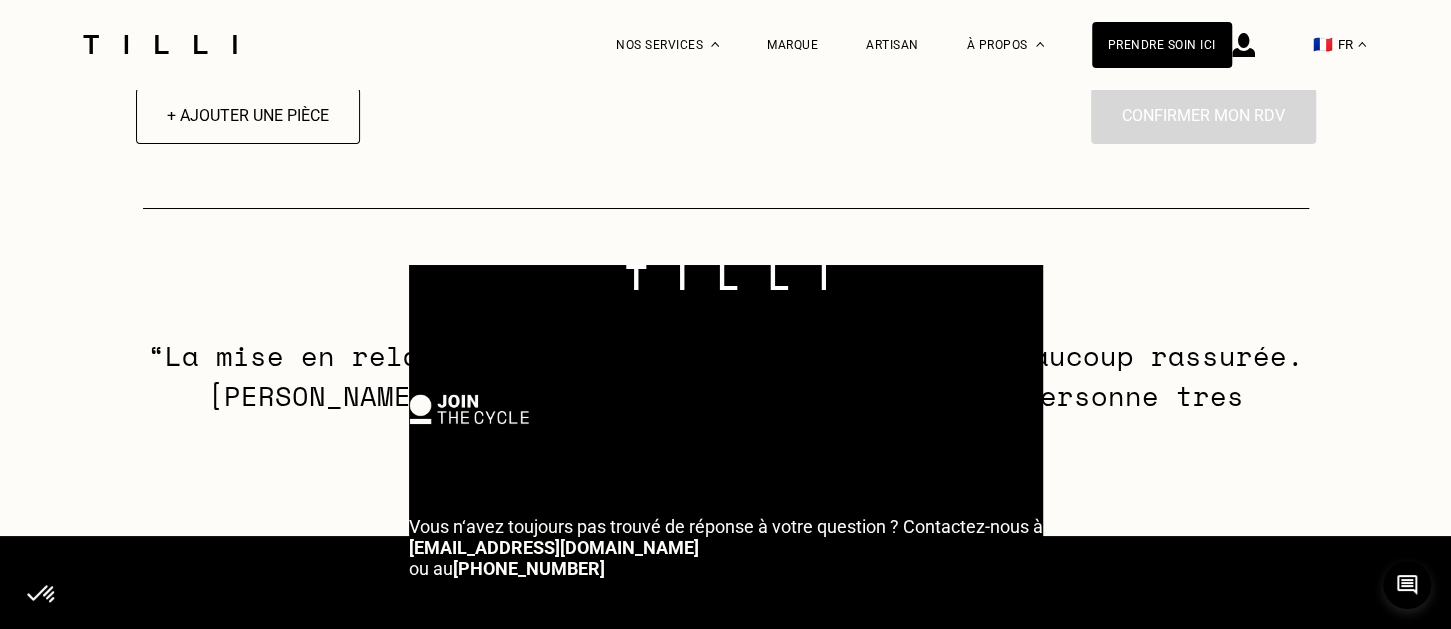 select on "FR" 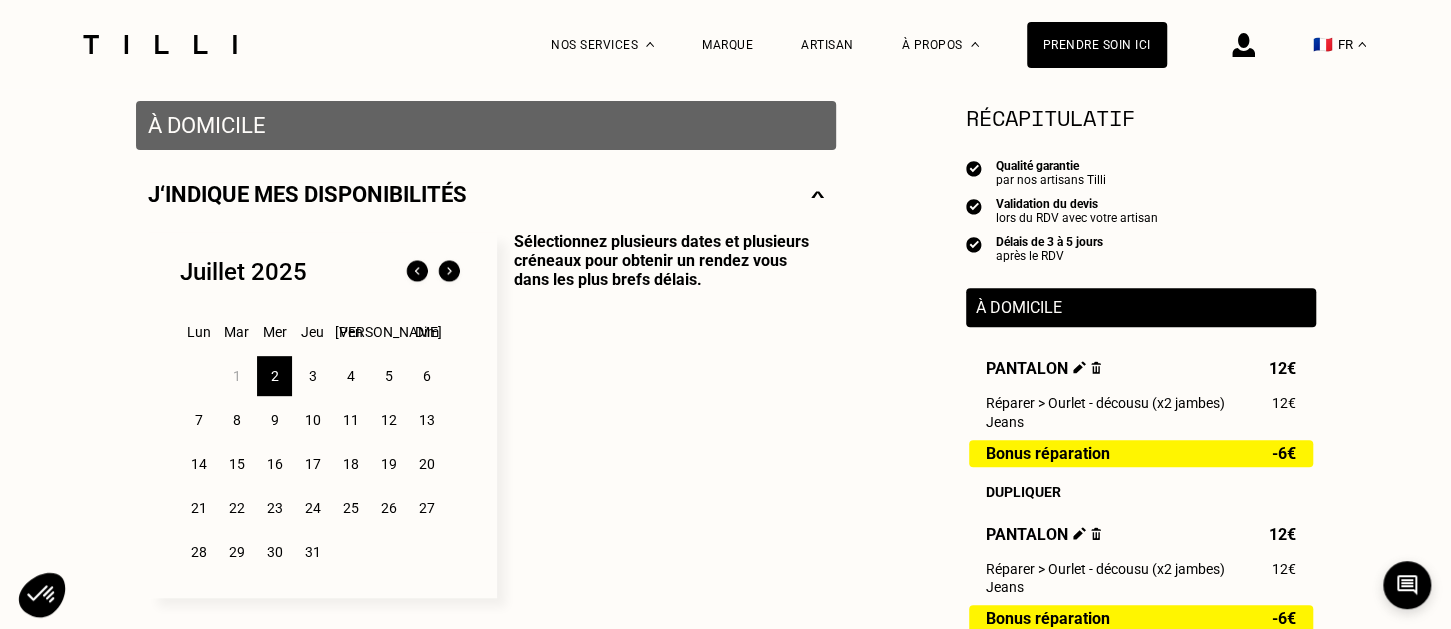 scroll, scrollTop: 421, scrollLeft: 0, axis: vertical 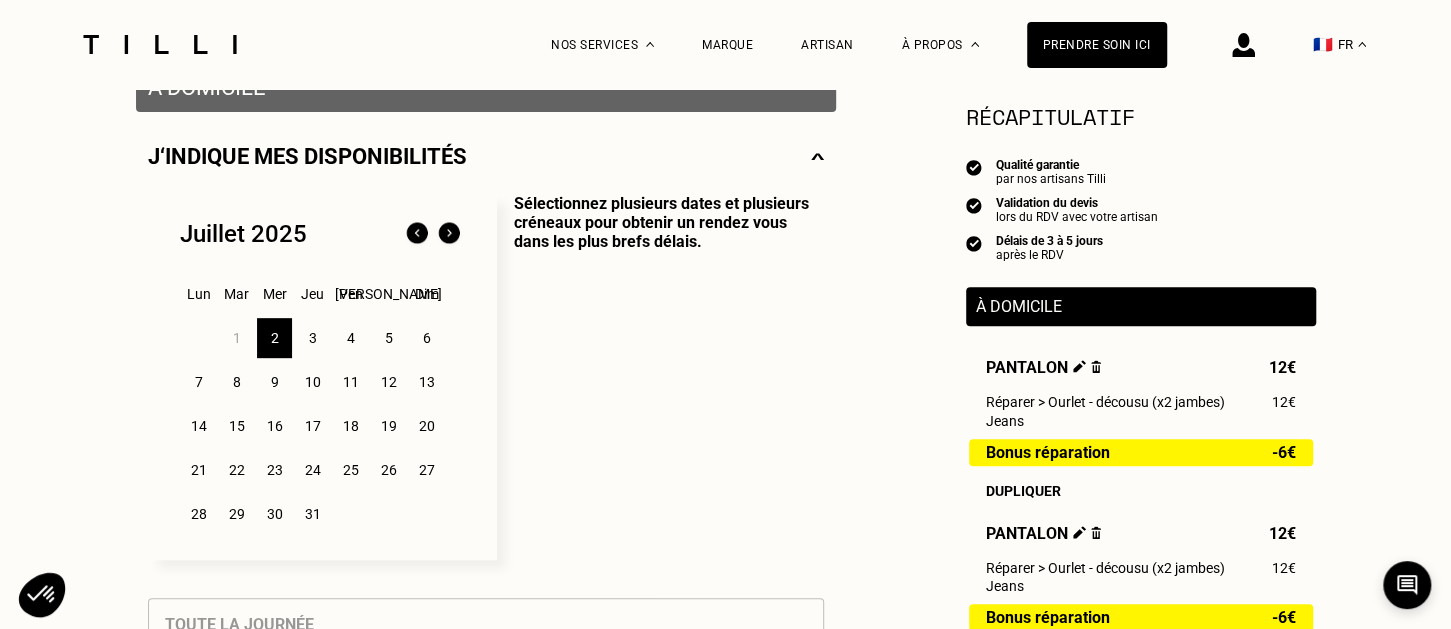click on "7" at bounding box center (198, 382) 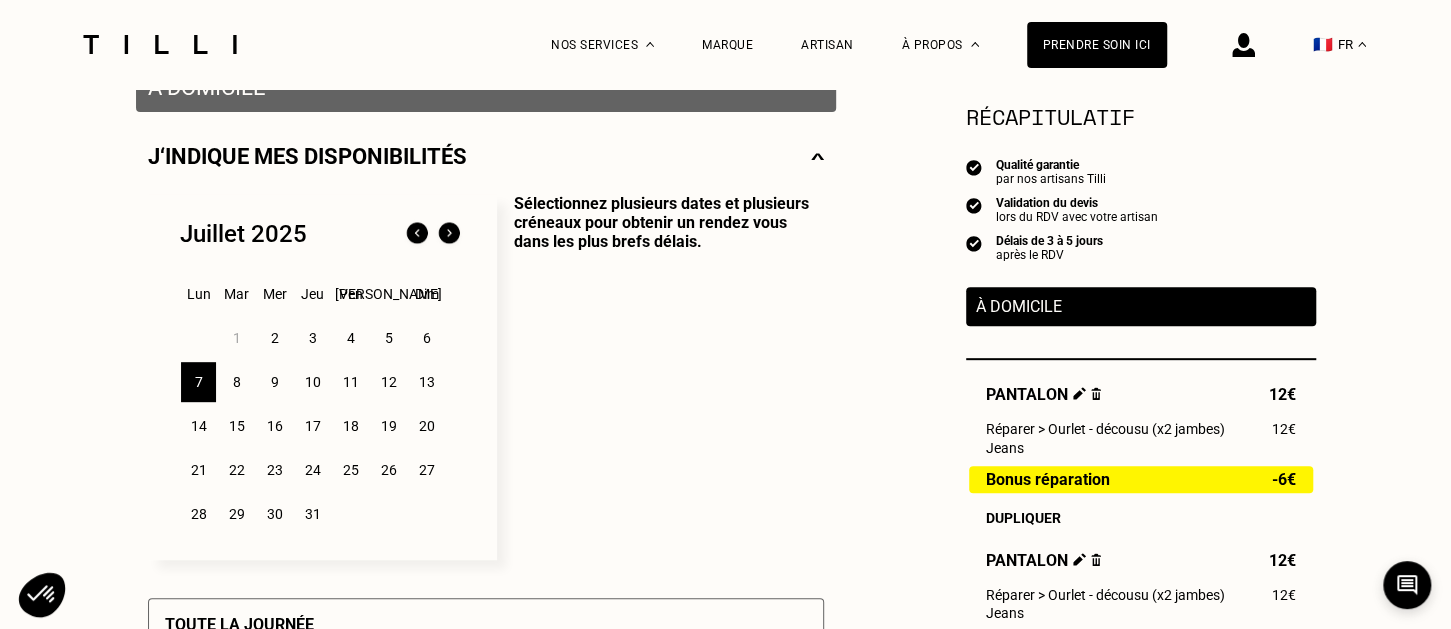 click on "8" at bounding box center [236, 382] 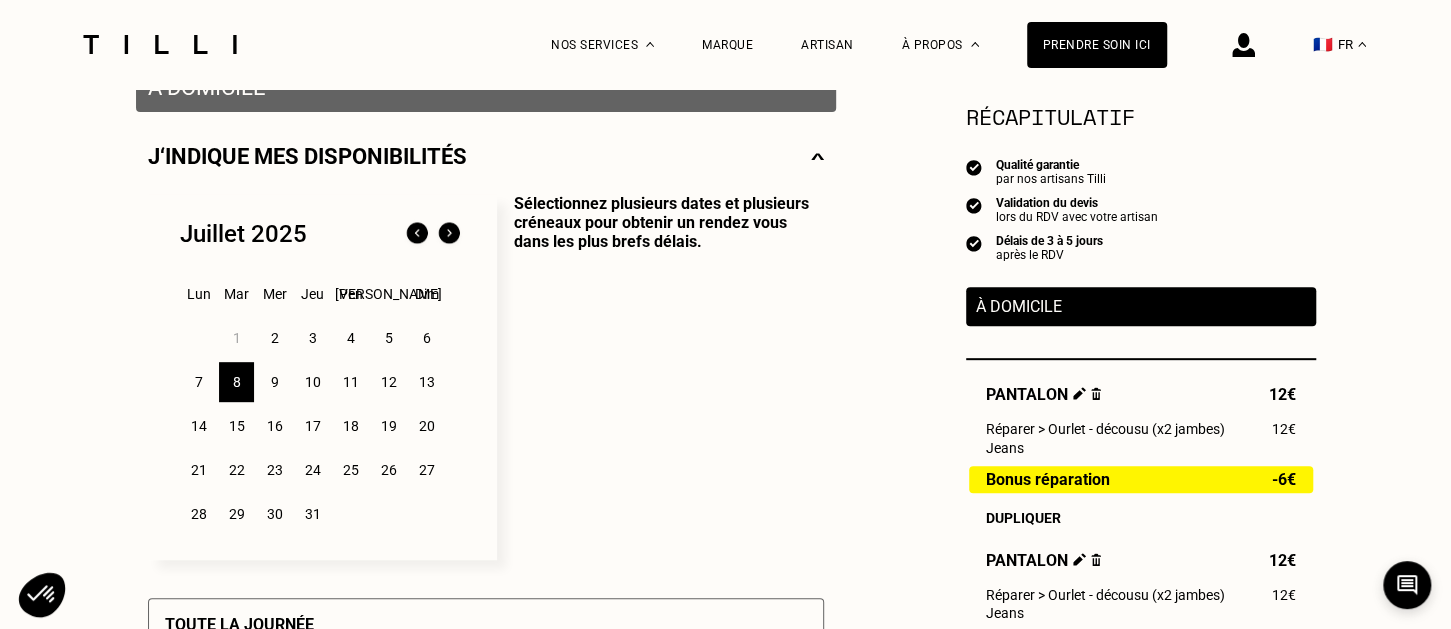 click on "7" at bounding box center (198, 382) 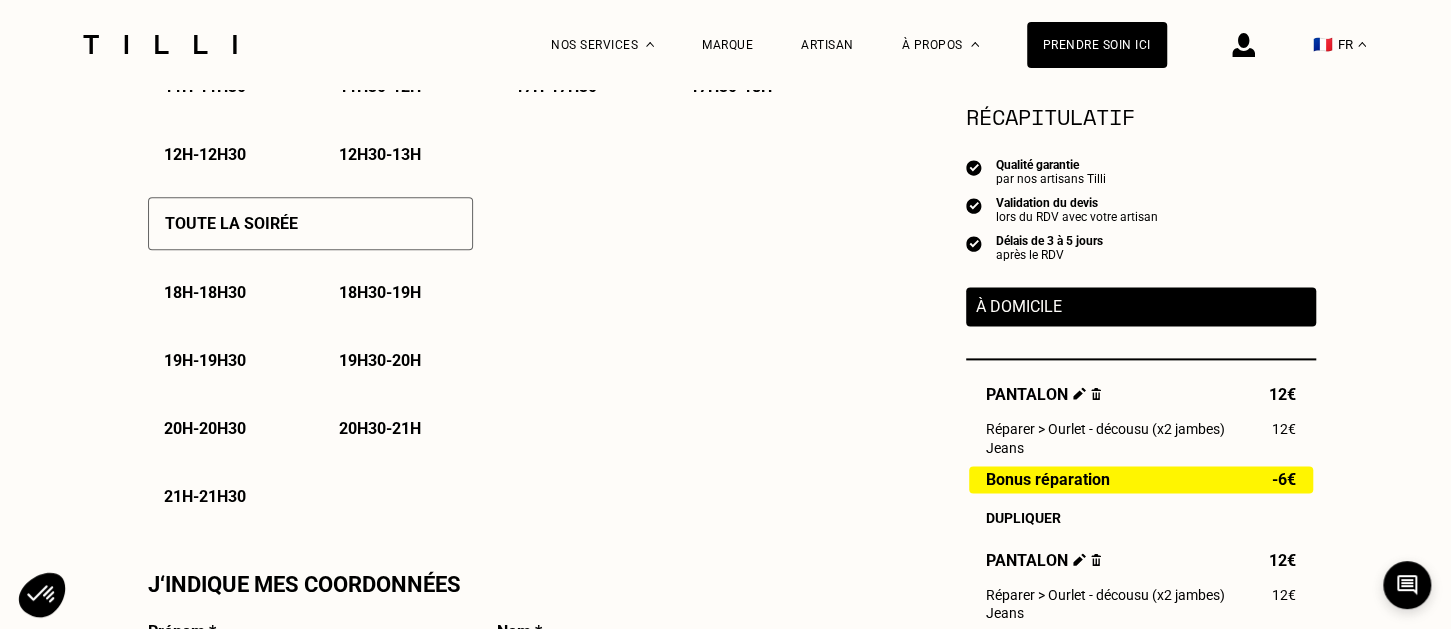 scroll, scrollTop: 632, scrollLeft: 0, axis: vertical 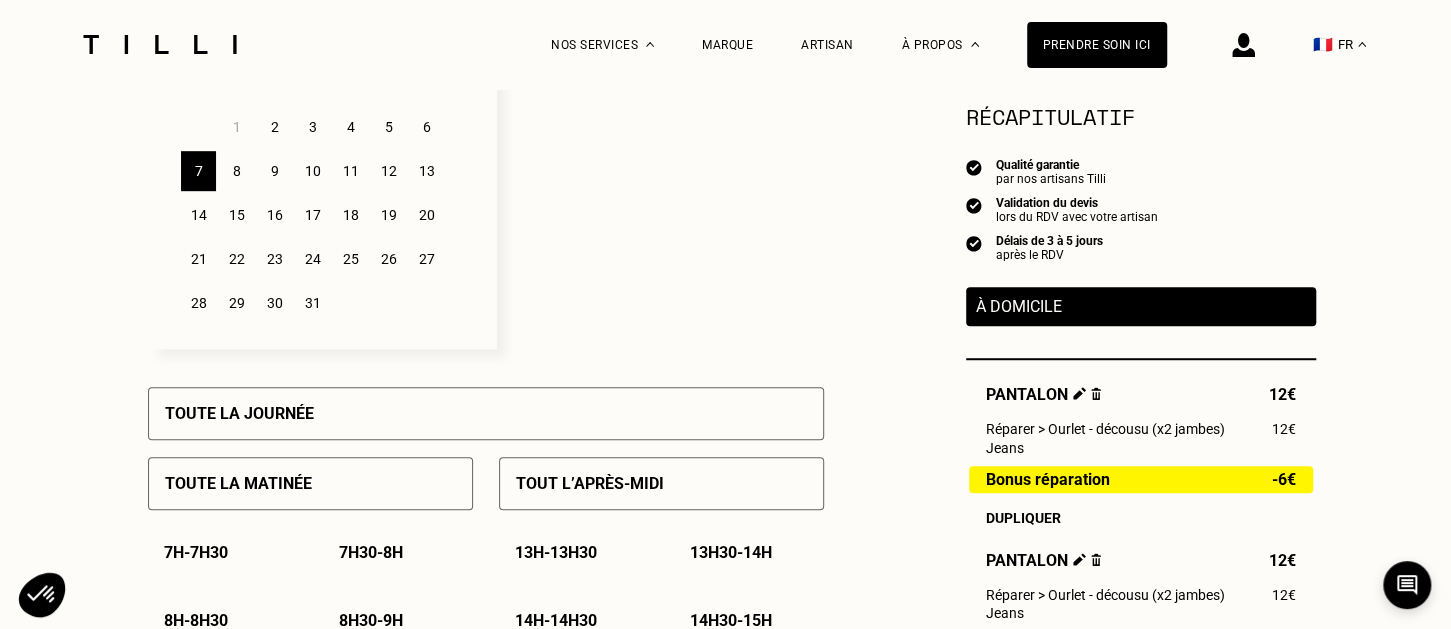 click on "Toute la journée" at bounding box center (239, 413) 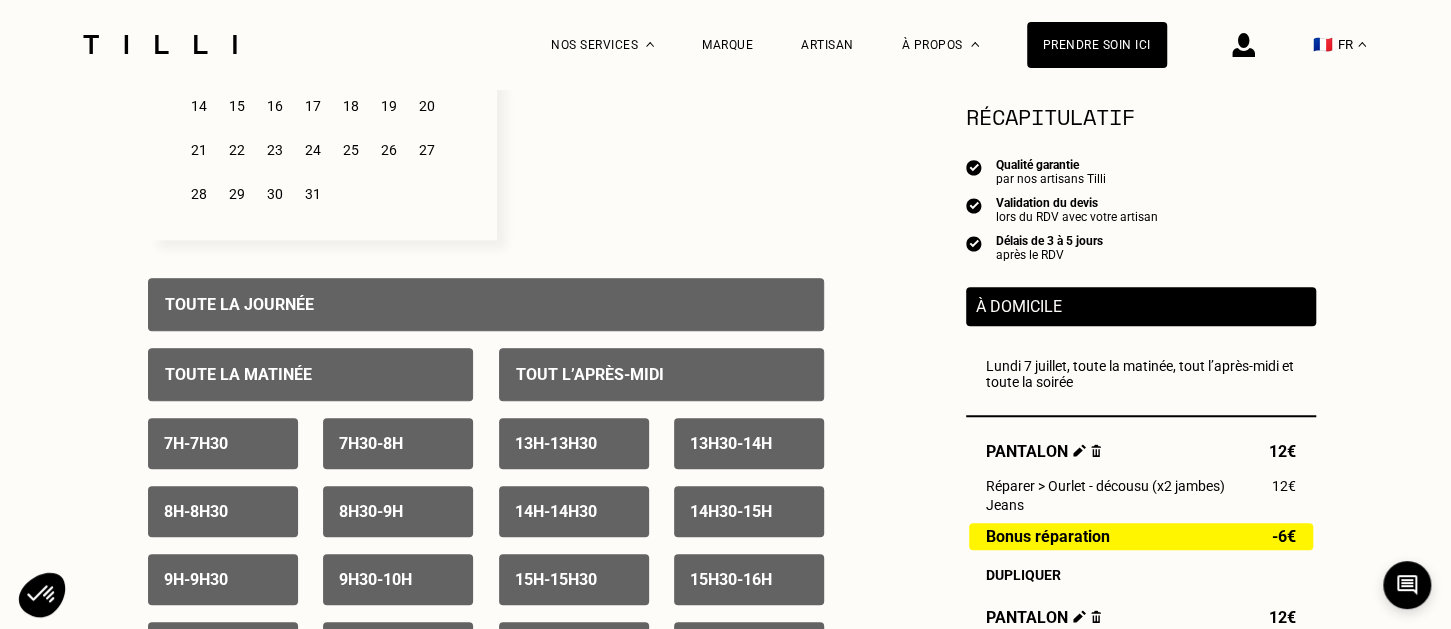 scroll, scrollTop: 632, scrollLeft: 0, axis: vertical 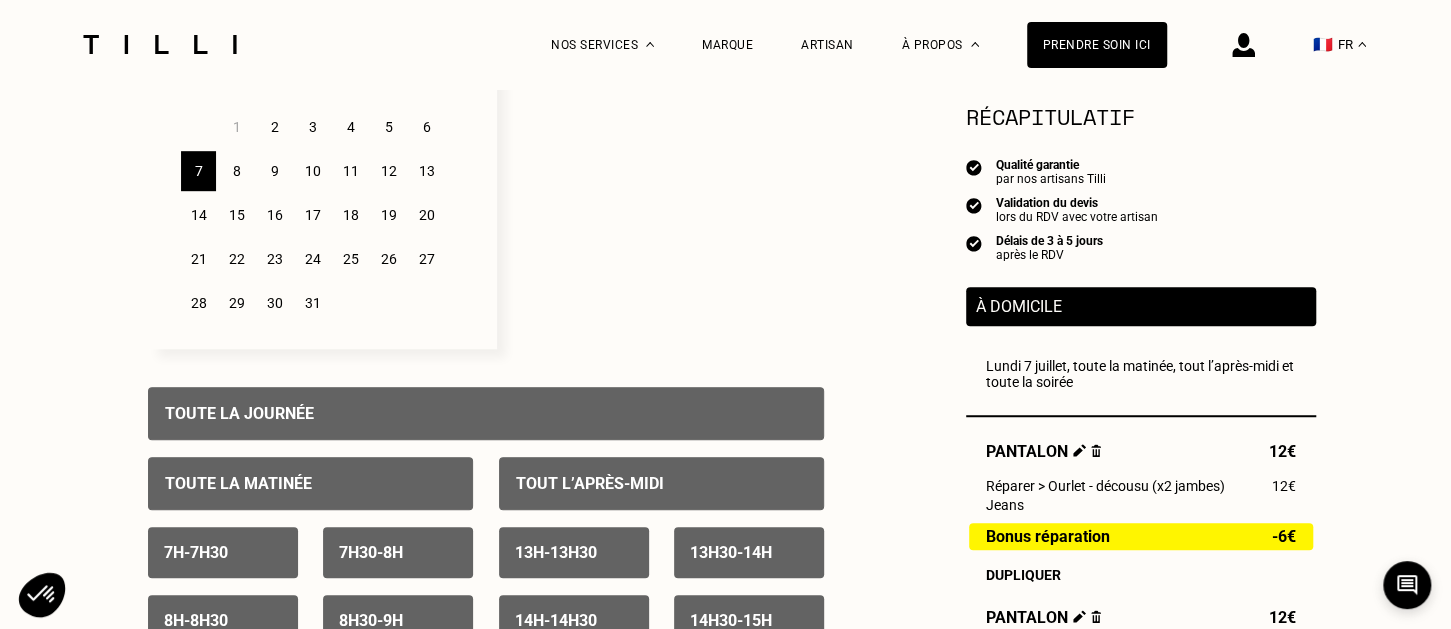 click on "8" at bounding box center (236, 171) 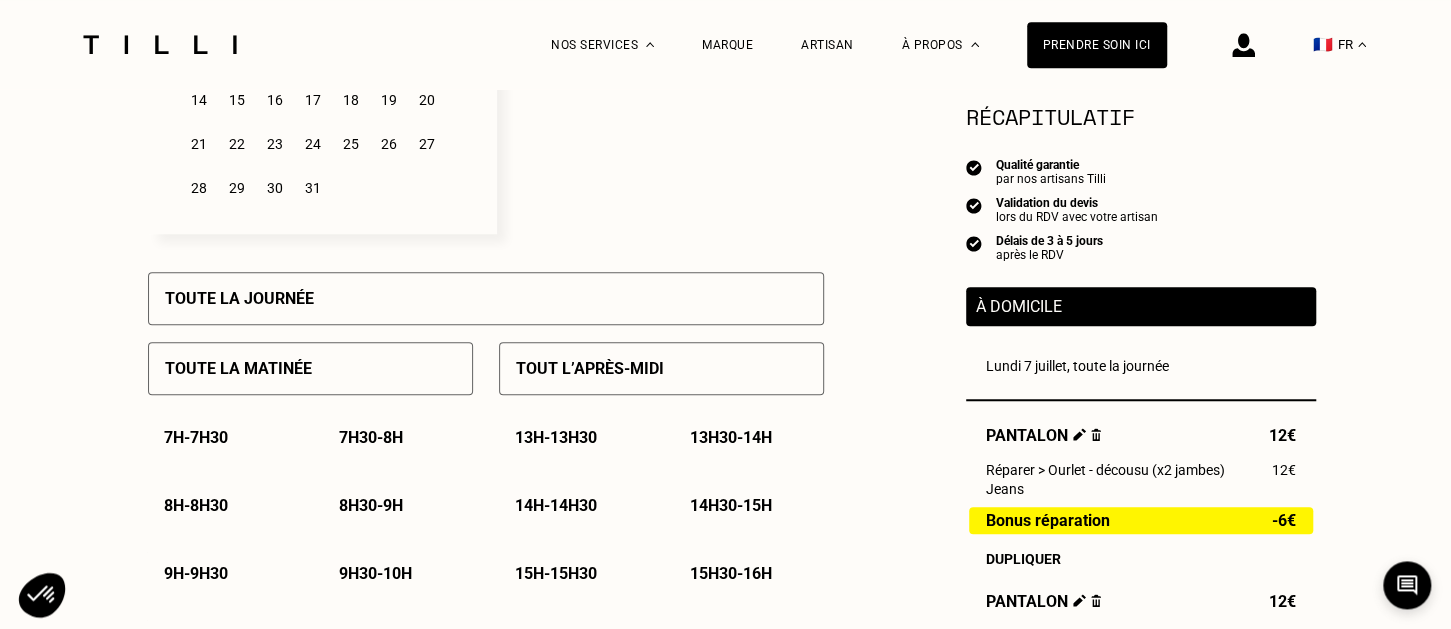 scroll, scrollTop: 843, scrollLeft: 0, axis: vertical 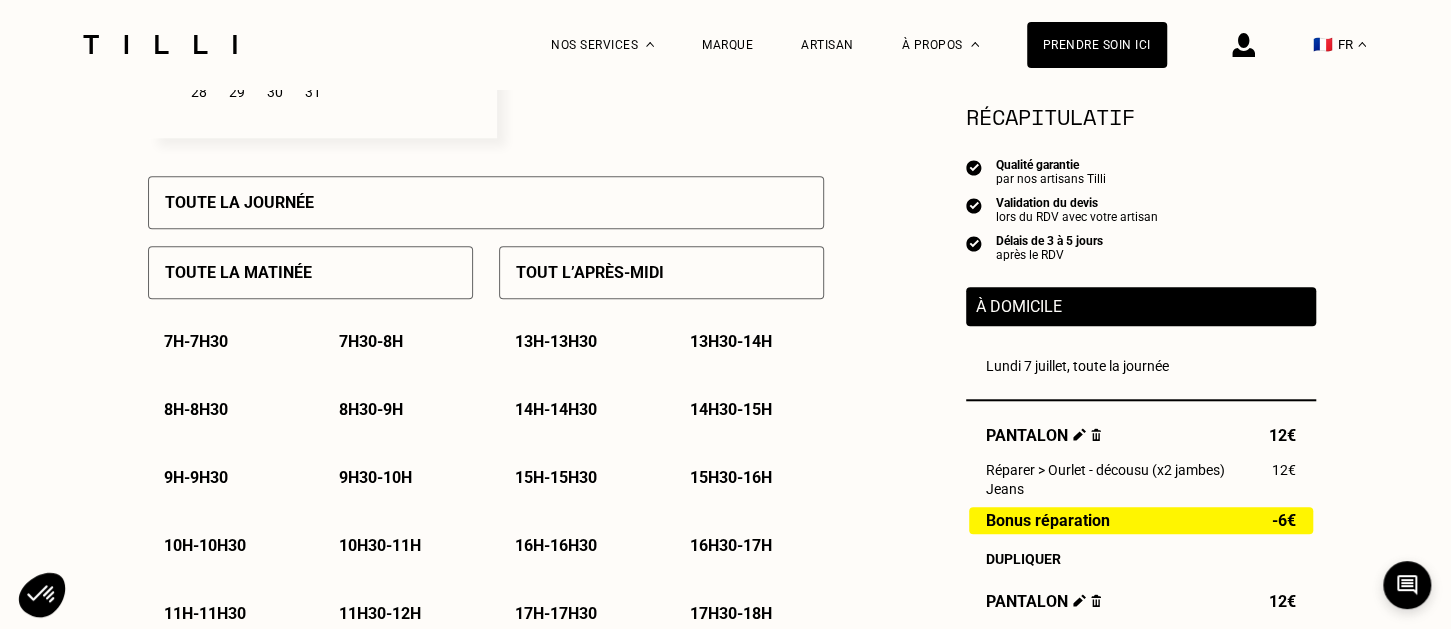 click on "Toute la journée" at bounding box center [486, 202] 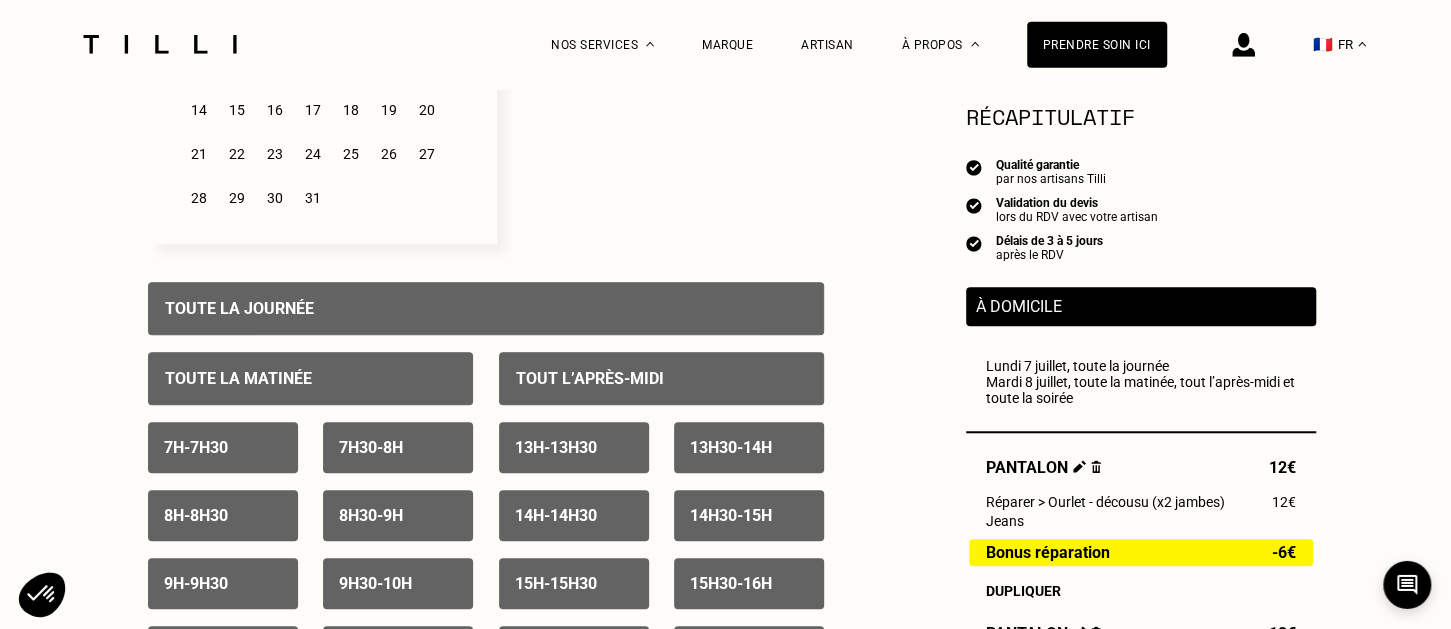 scroll, scrollTop: 632, scrollLeft: 0, axis: vertical 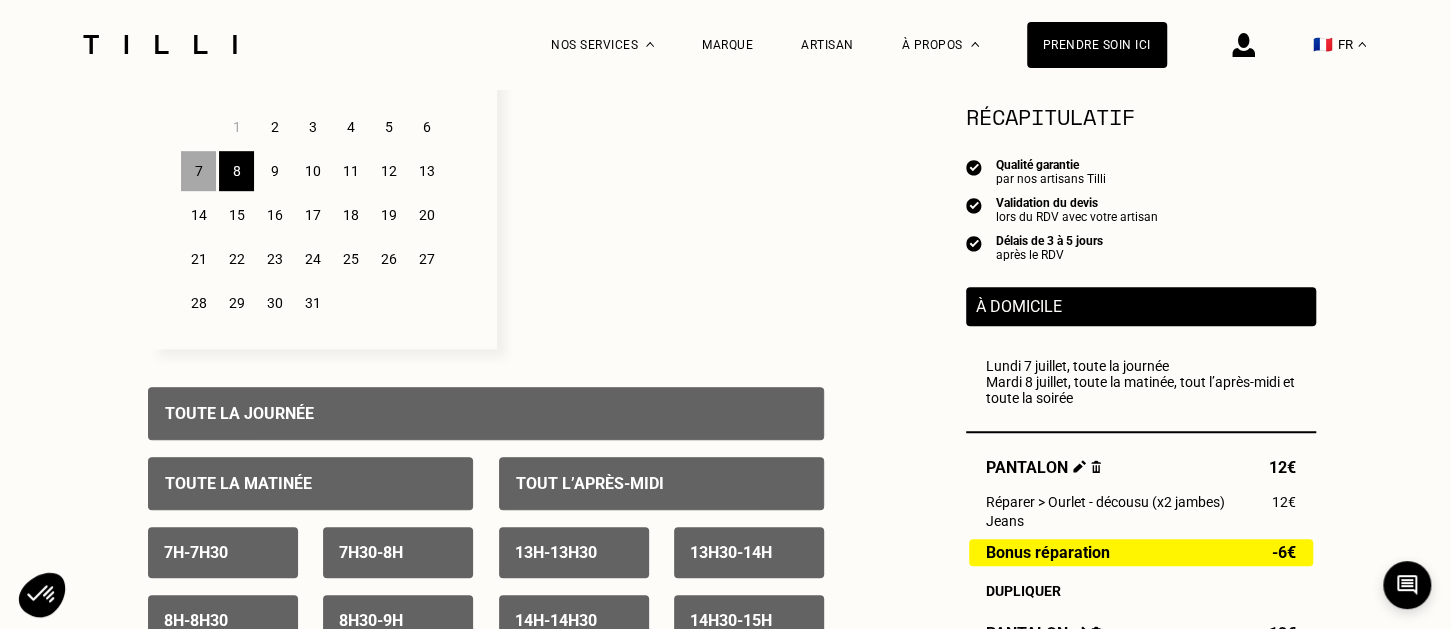 click on "9" at bounding box center [274, 171] 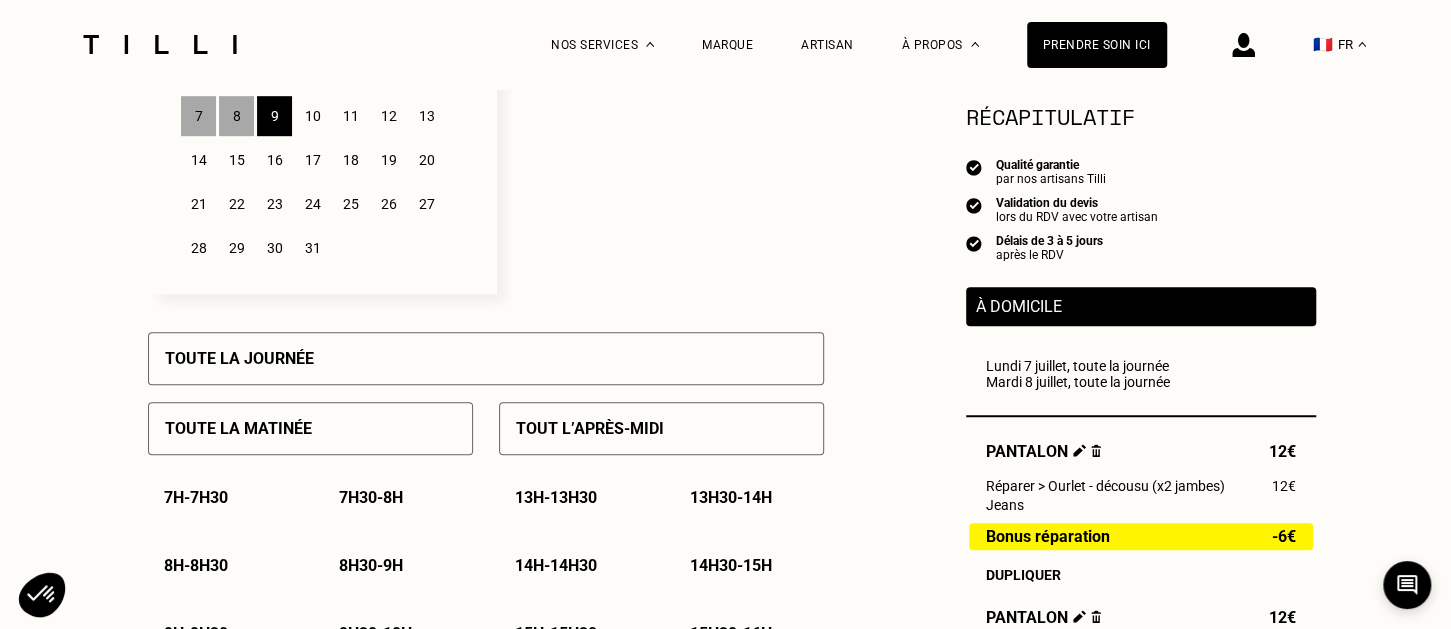 scroll, scrollTop: 737, scrollLeft: 0, axis: vertical 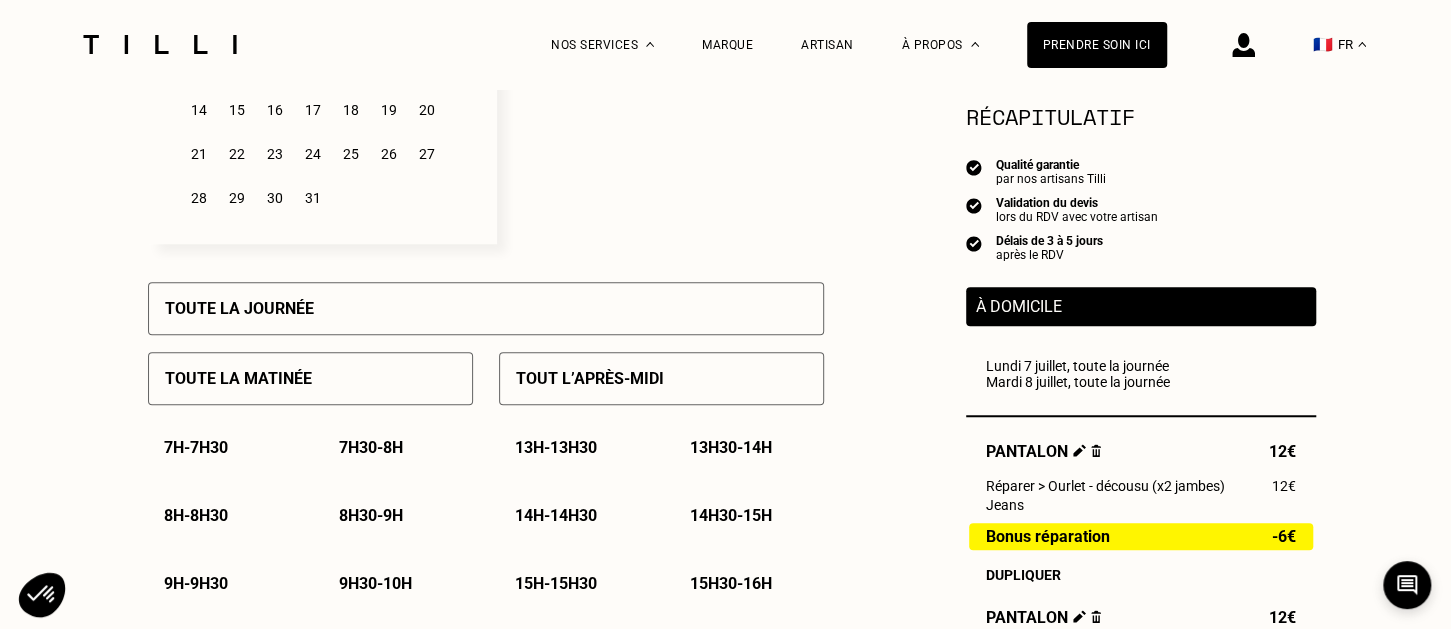 click on "Toute la matinée" at bounding box center [310, 378] 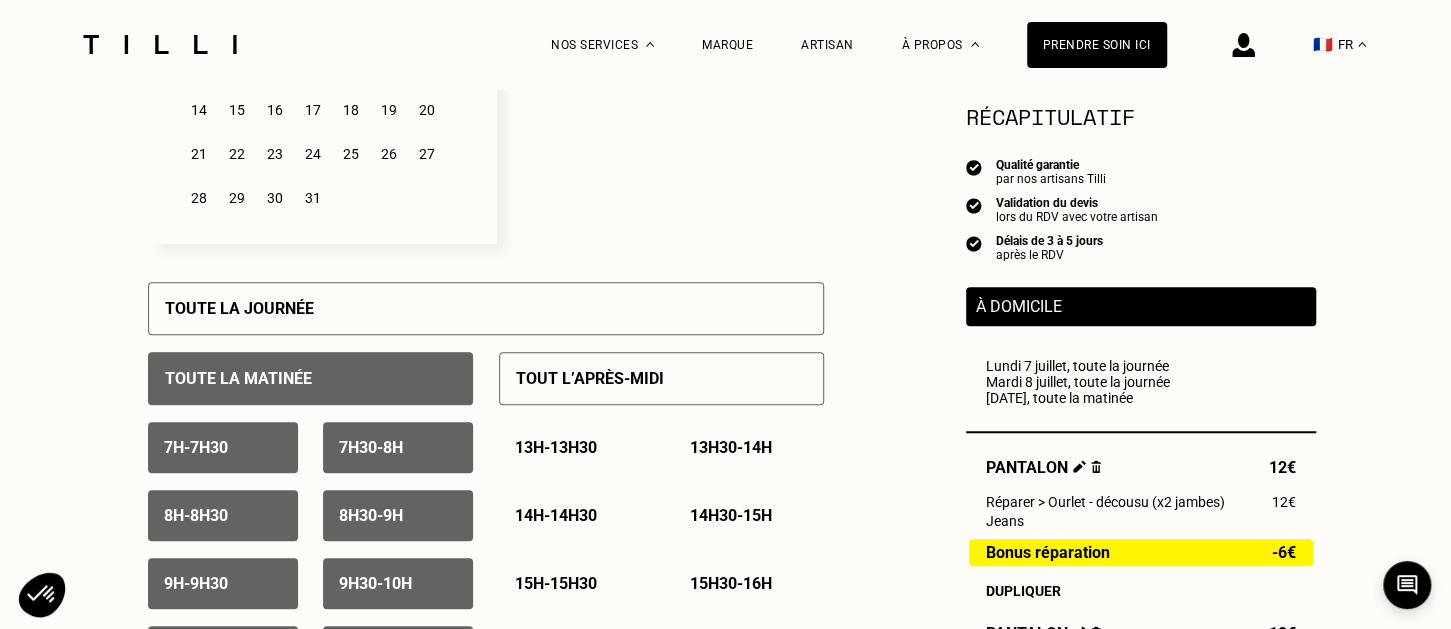 click on "Tout l’après-midi" at bounding box center [590, 378] 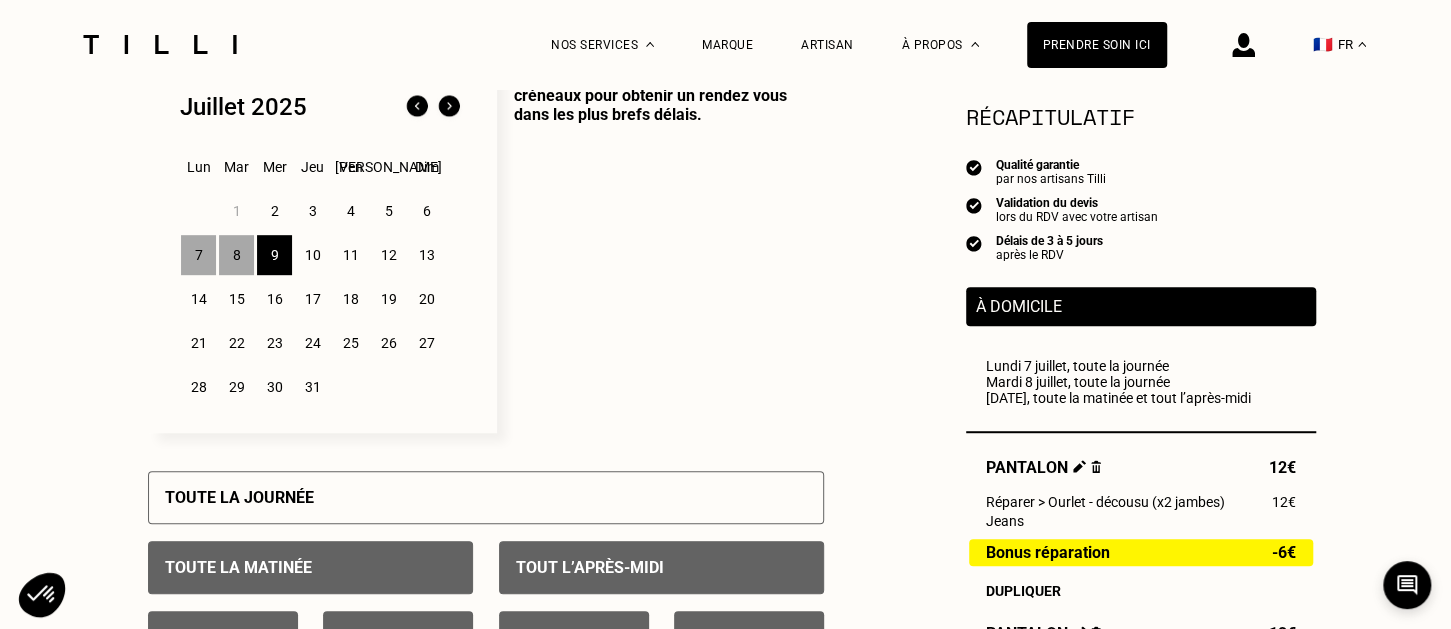 scroll, scrollTop: 527, scrollLeft: 0, axis: vertical 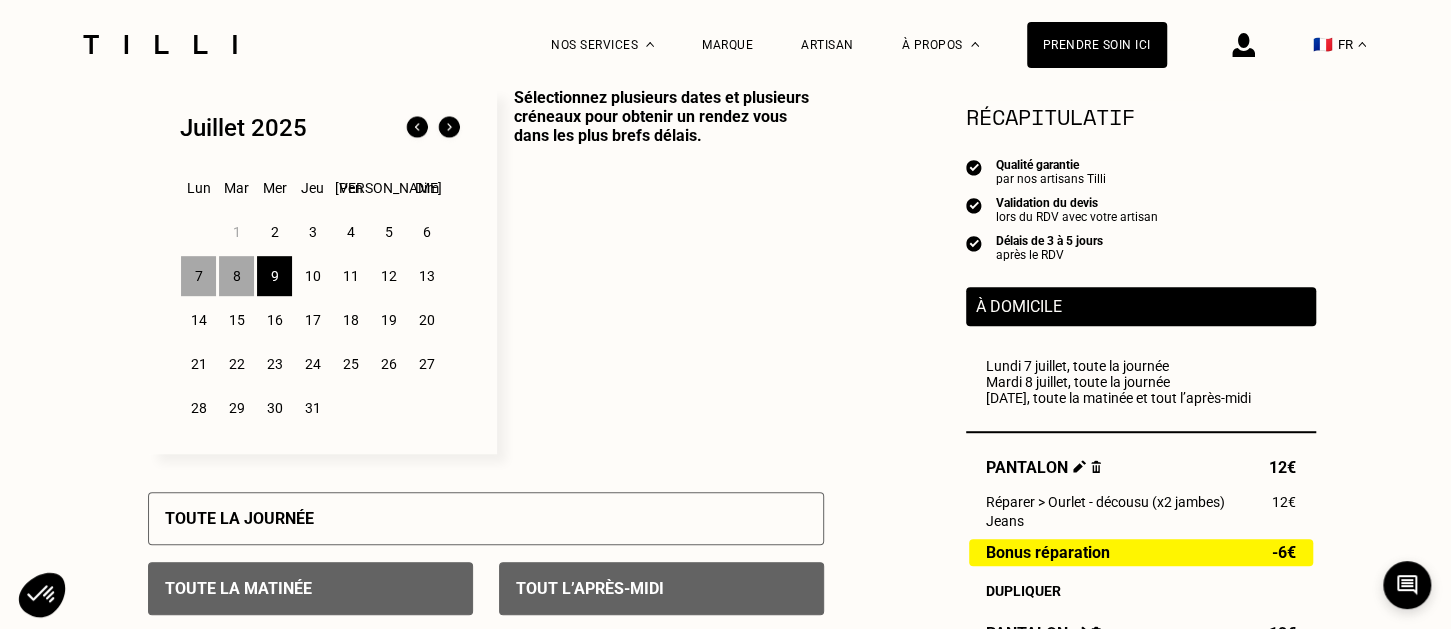click on "7" at bounding box center (198, 276) 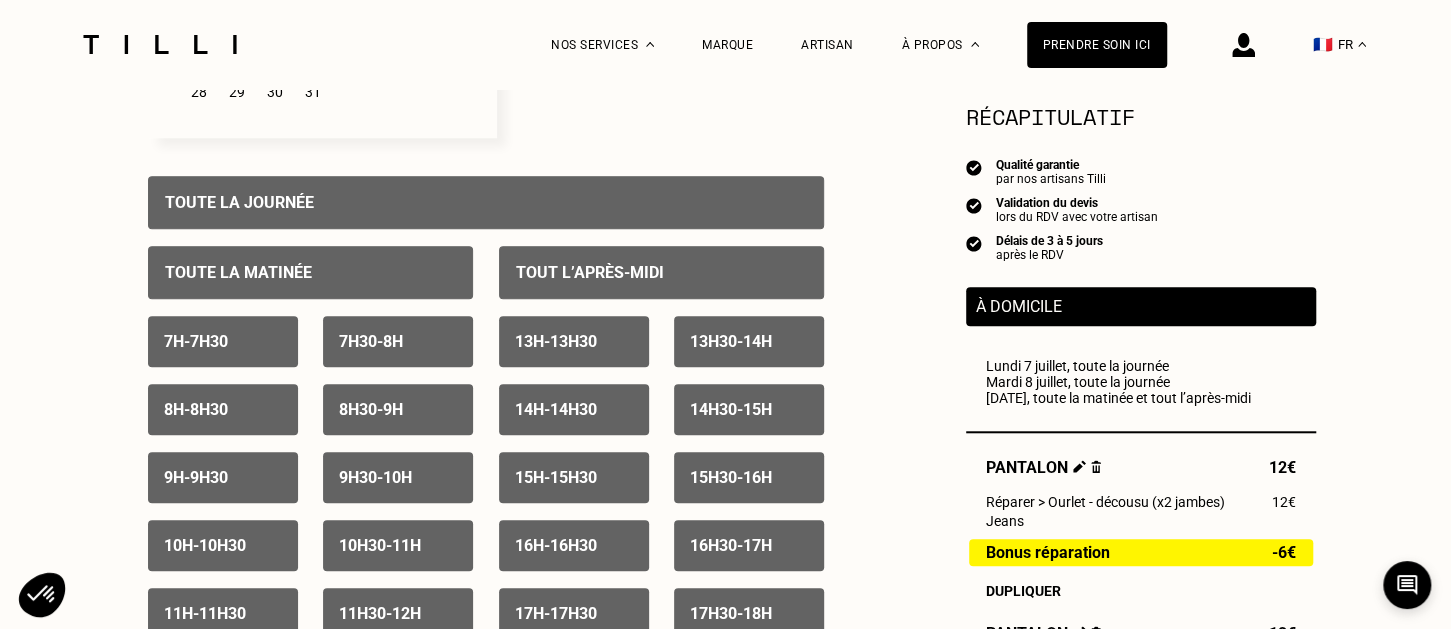 scroll, scrollTop: 1370, scrollLeft: 0, axis: vertical 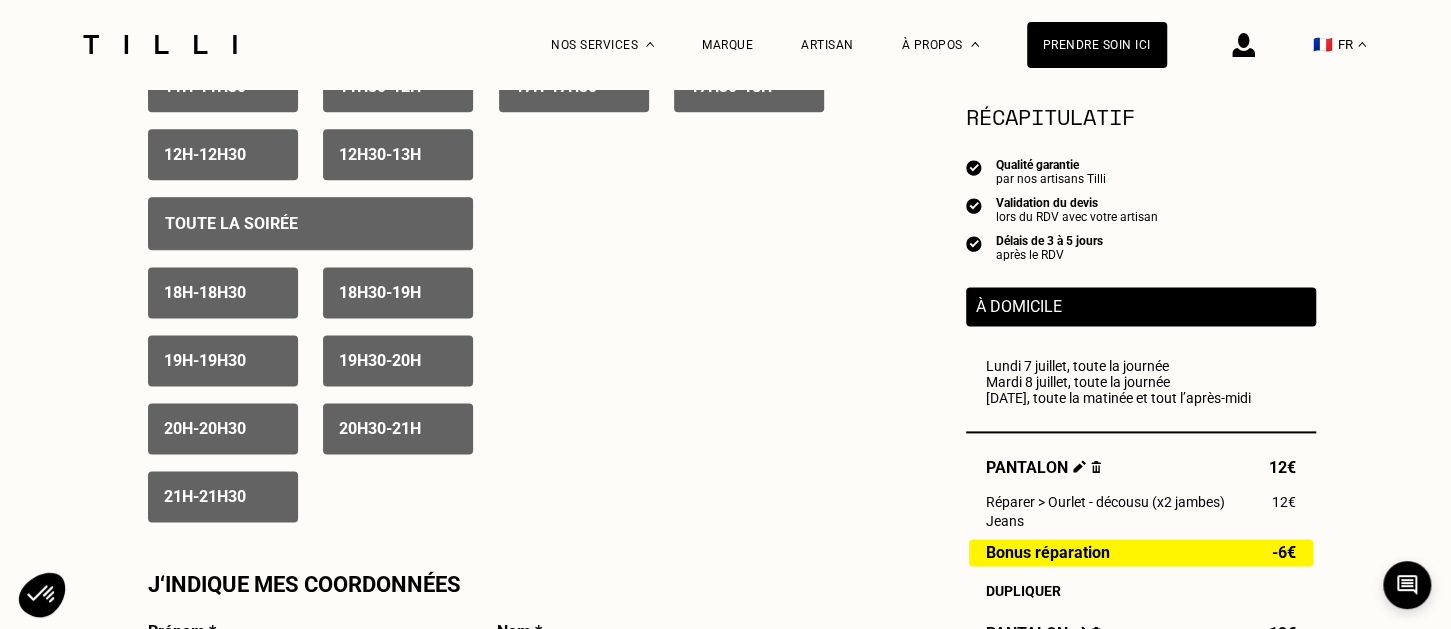 click on "Toute la soirée" at bounding box center (310, 223) 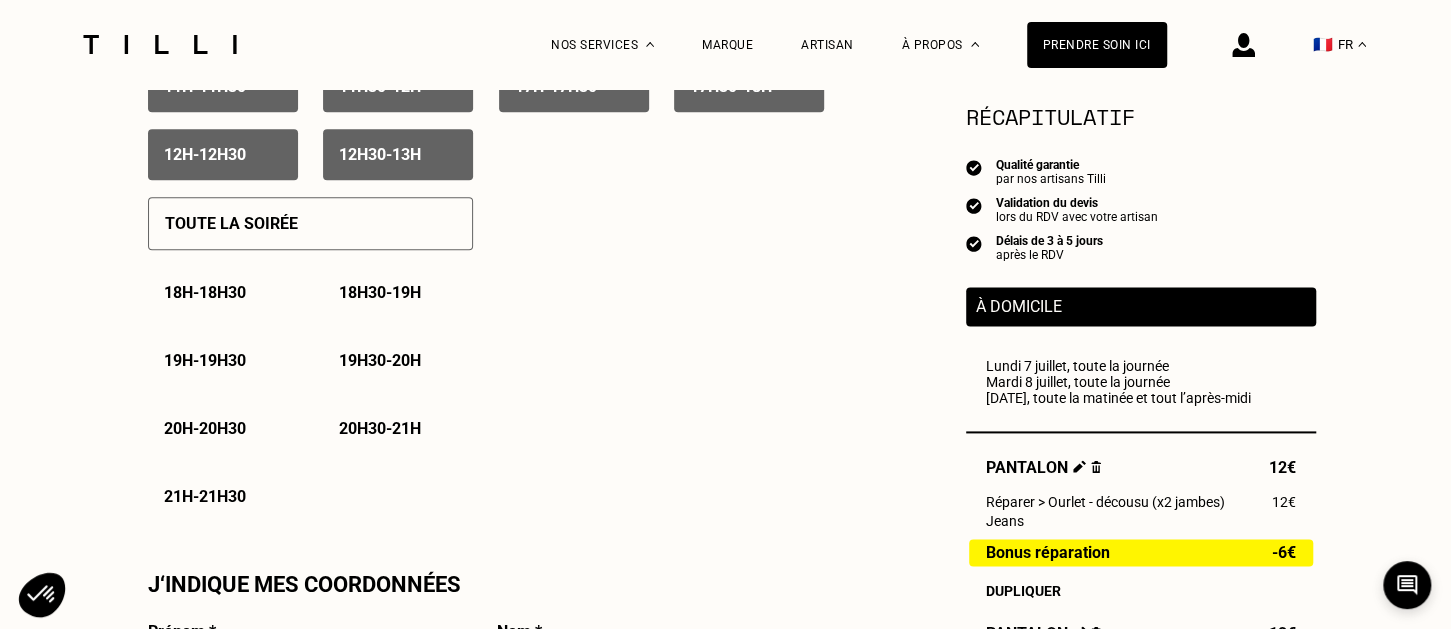 click on "18h  -  18h30" at bounding box center [205, 292] 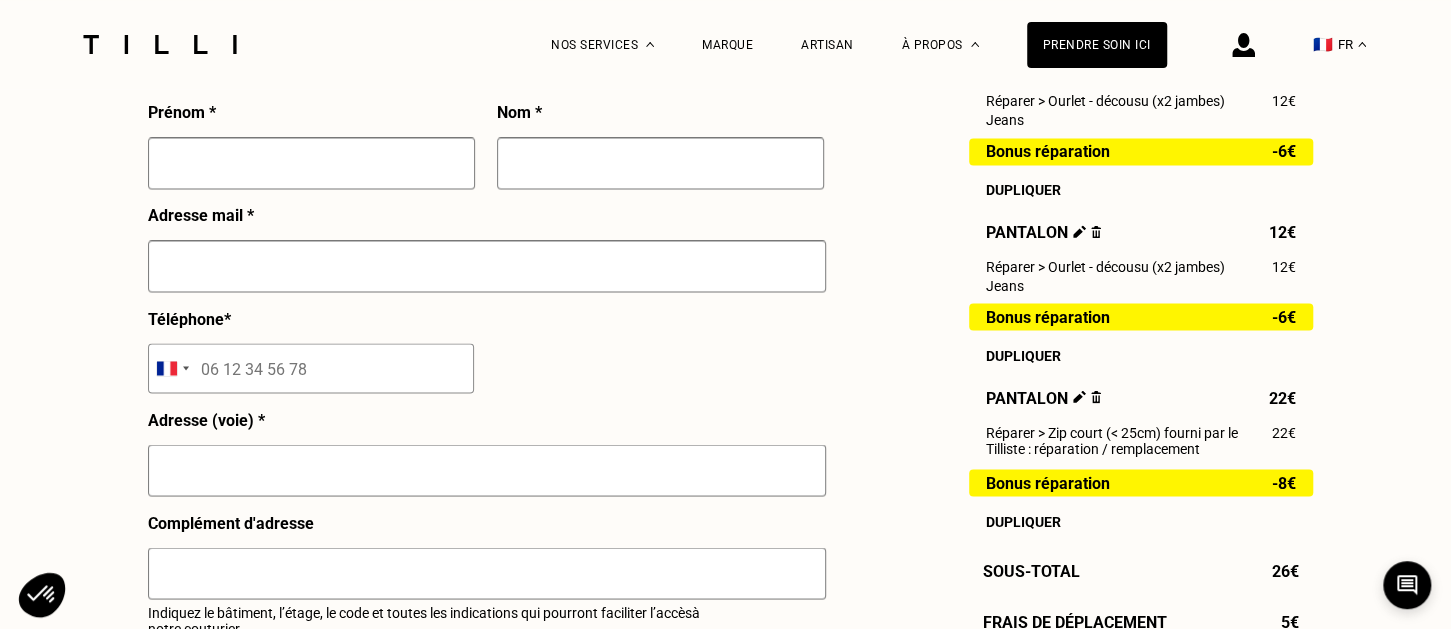 scroll, scrollTop: 1897, scrollLeft: 0, axis: vertical 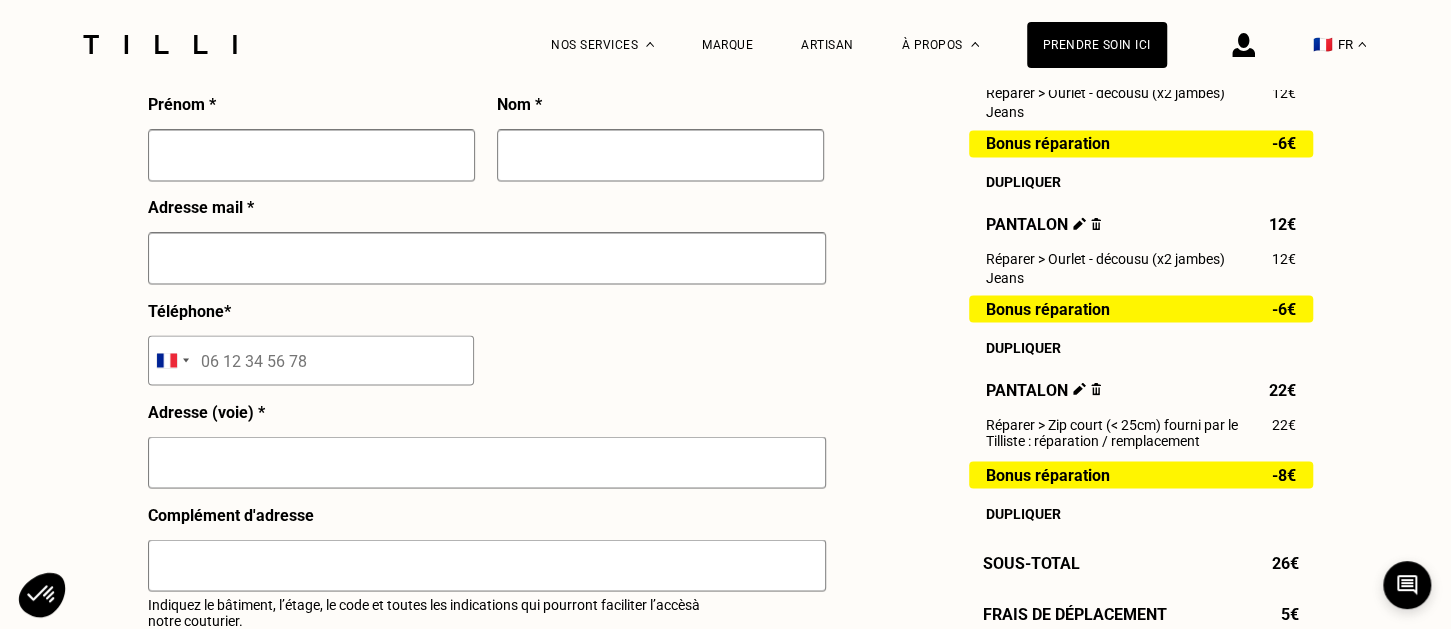 click at bounding box center [311, 155] 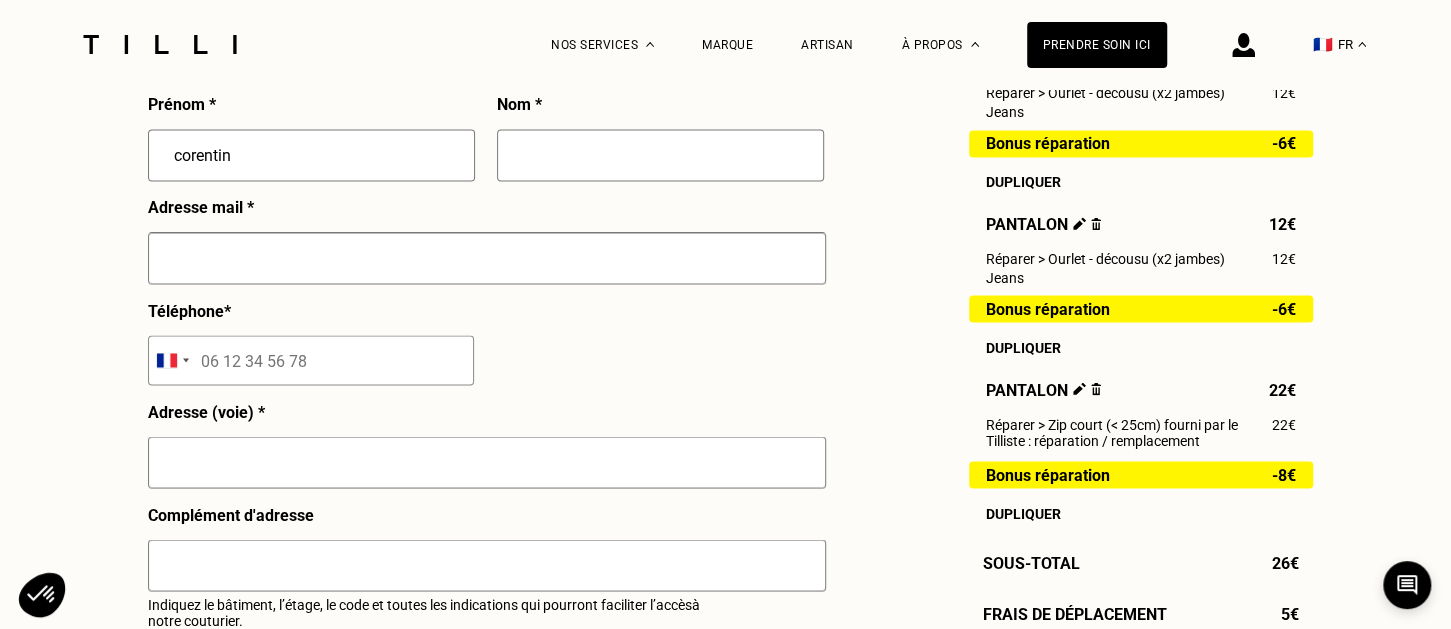 type on "Corentin" 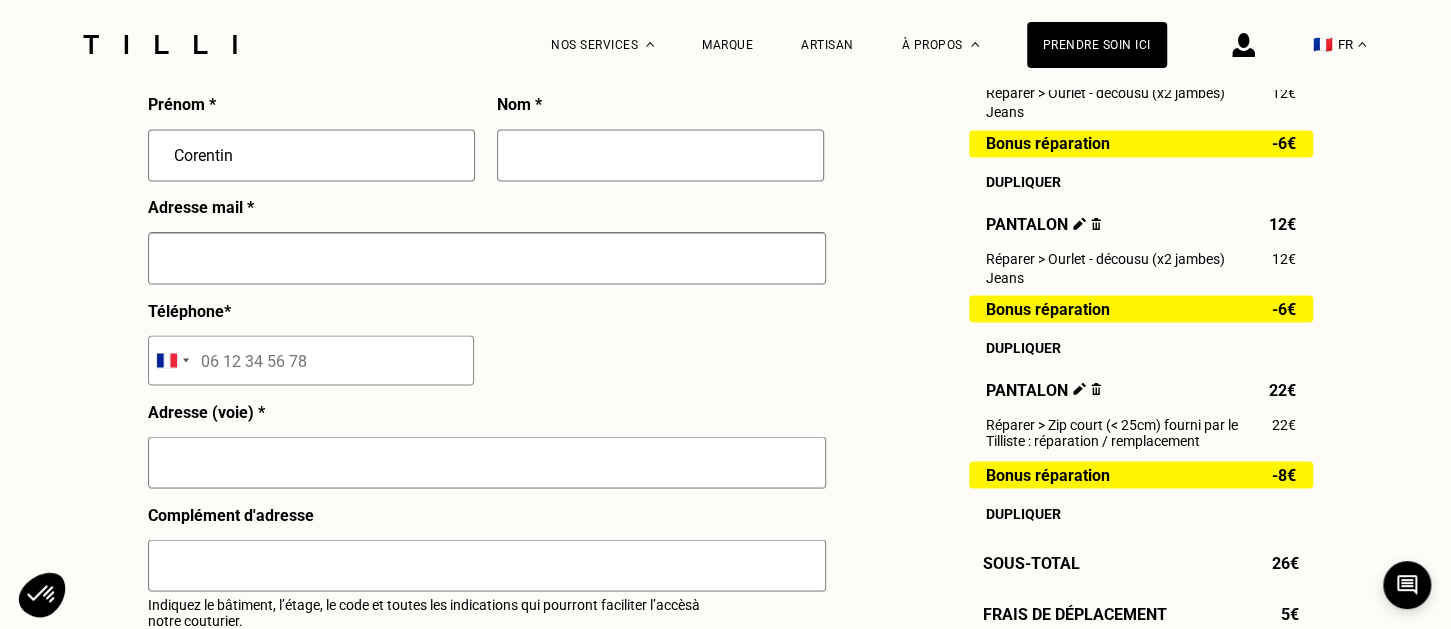 type on "LEMAIRE" 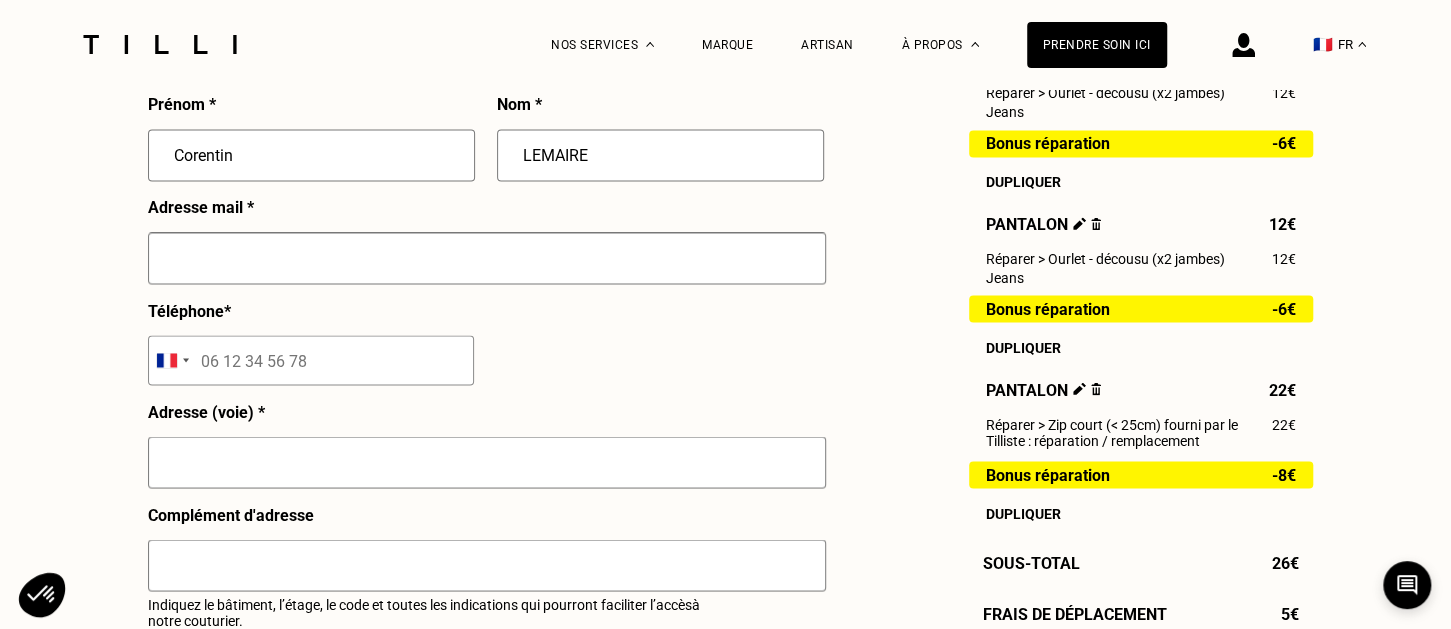 type on "[STREET_ADDRESS][PERSON_NAME]" 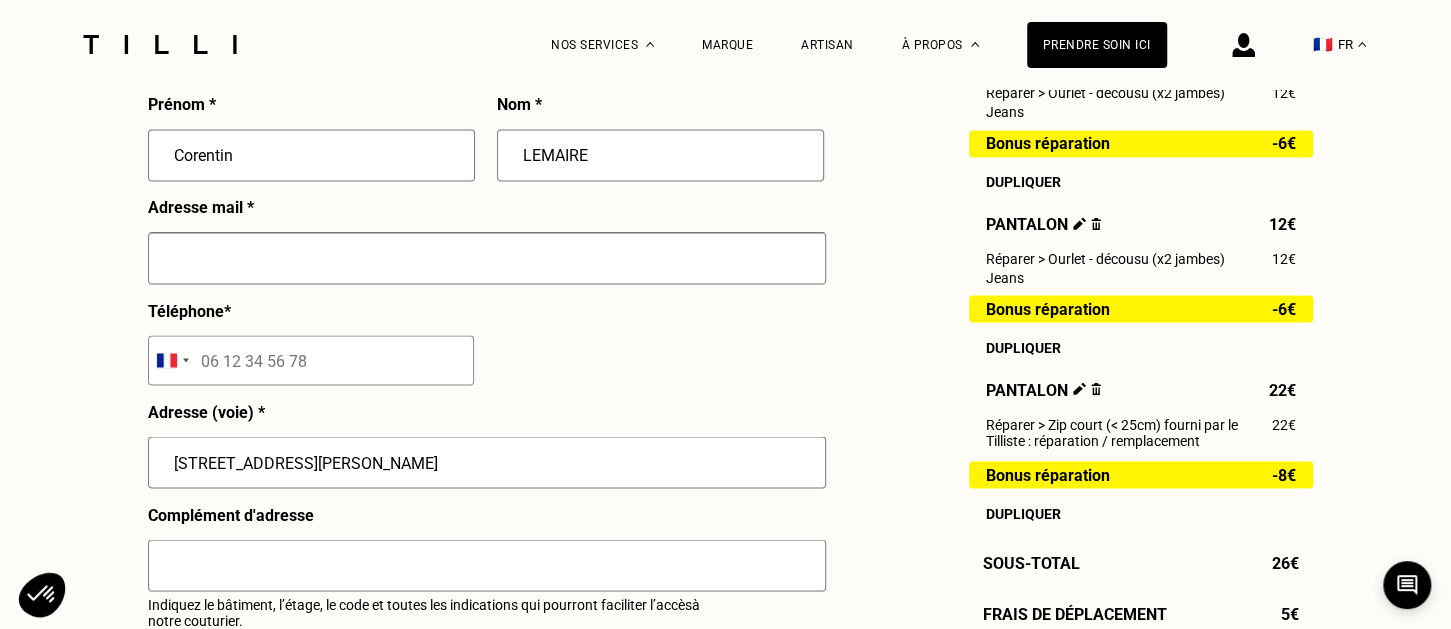 type on "Evry" 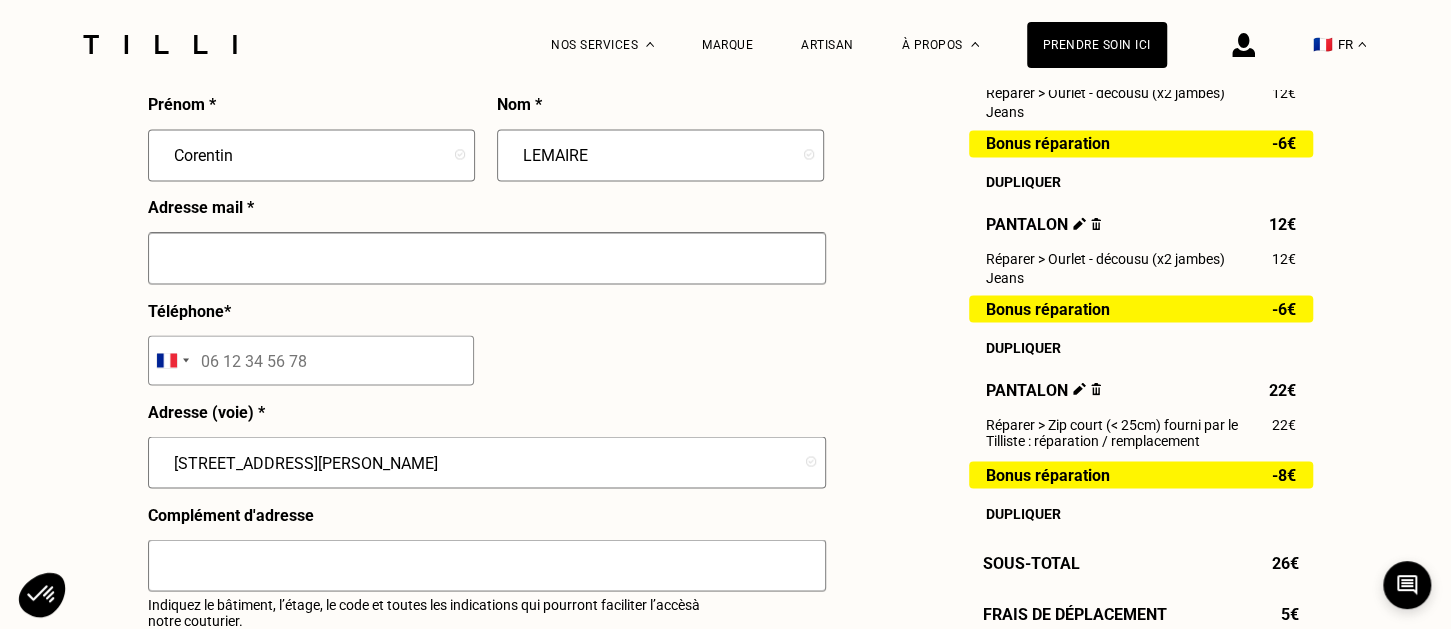 click at bounding box center [487, 258] 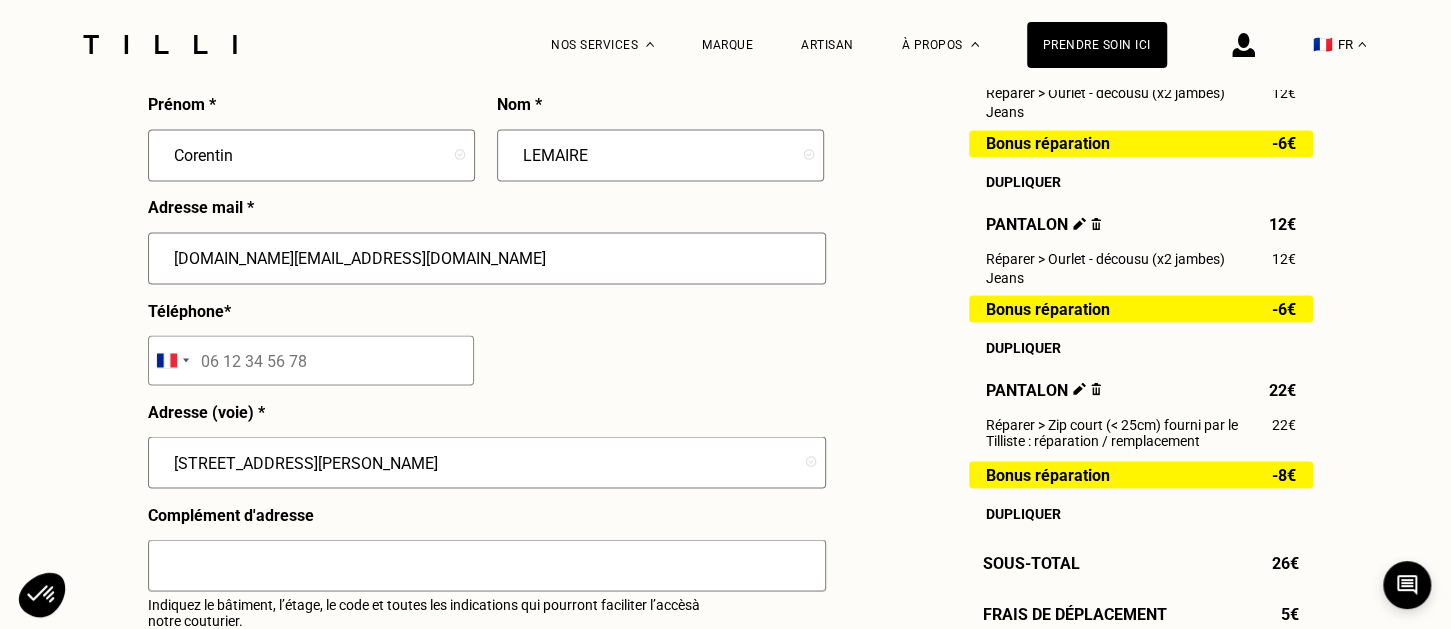 type on "[DOMAIN_NAME][EMAIL_ADDRESS][DOMAIN_NAME]" 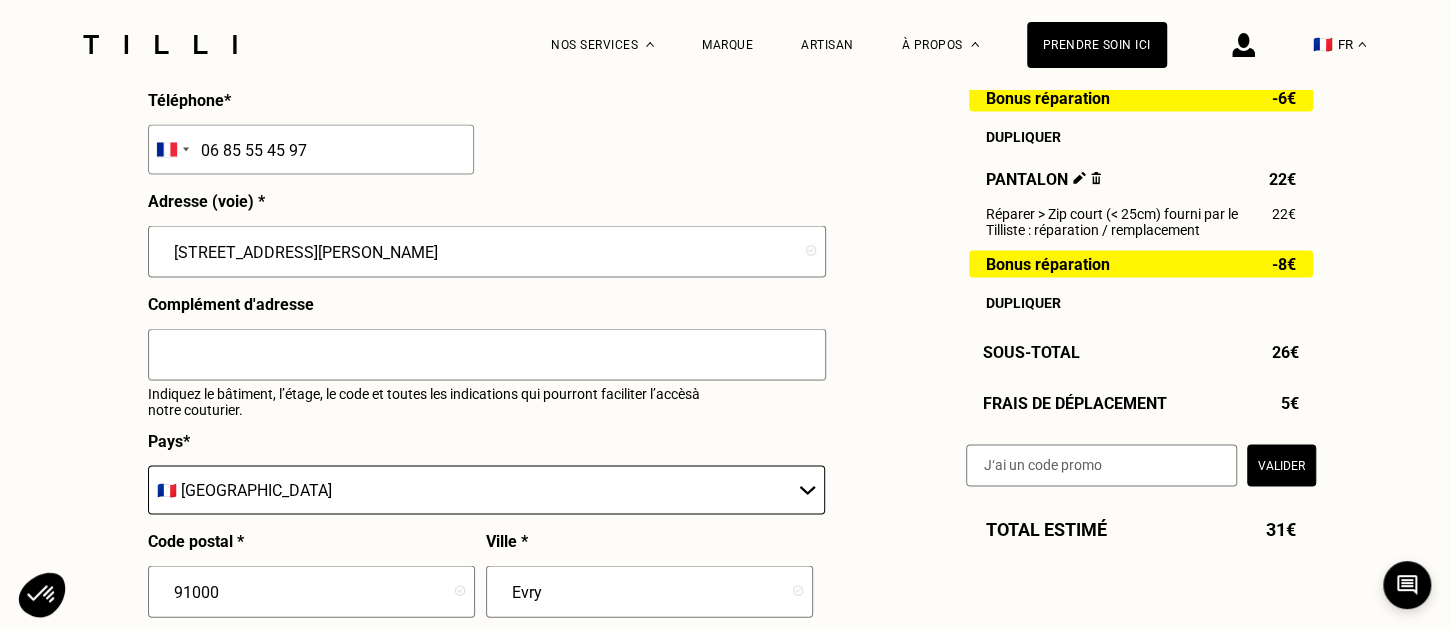 scroll, scrollTop: 2529, scrollLeft: 0, axis: vertical 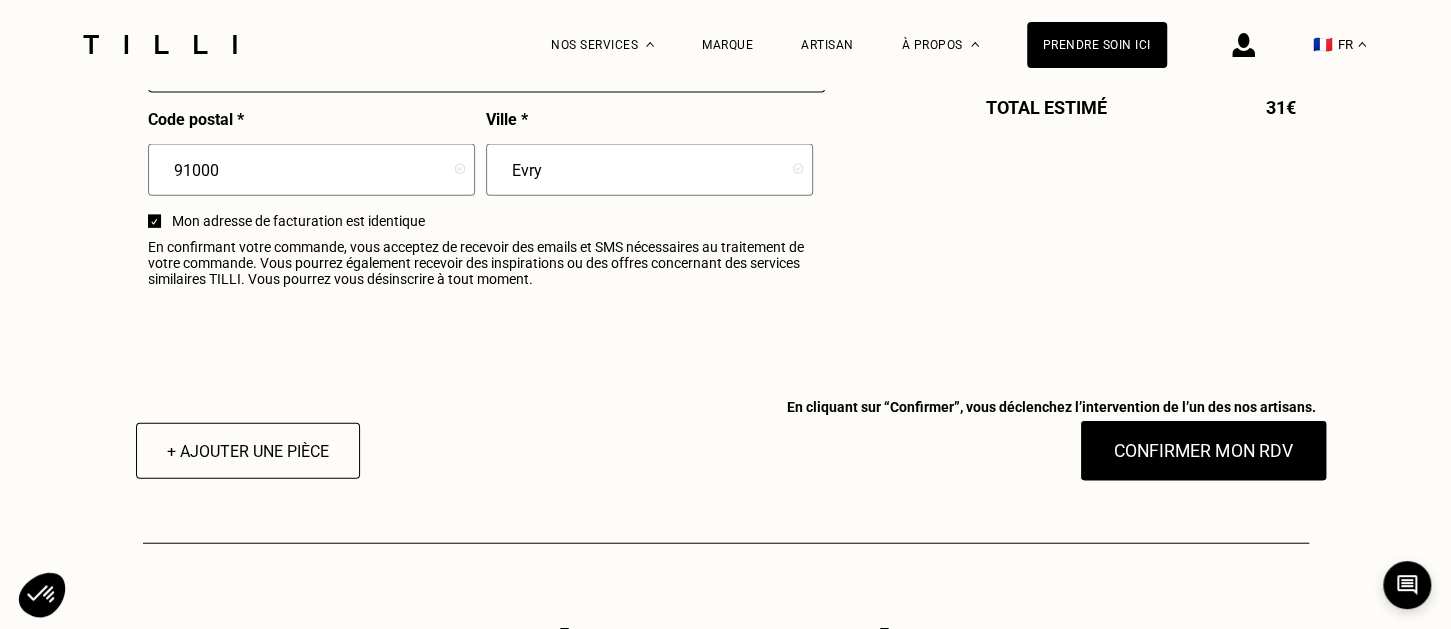 type on "06 85 55 45 97" 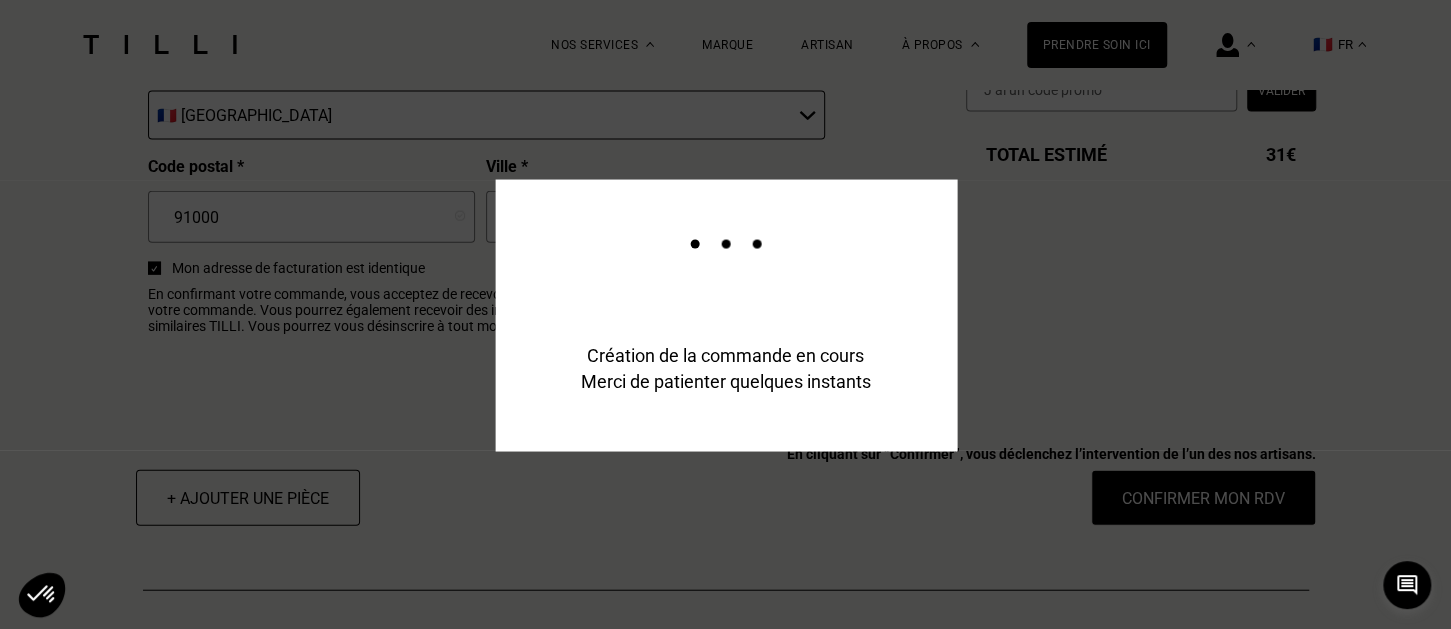 scroll, scrollTop: 2577, scrollLeft: 0, axis: vertical 